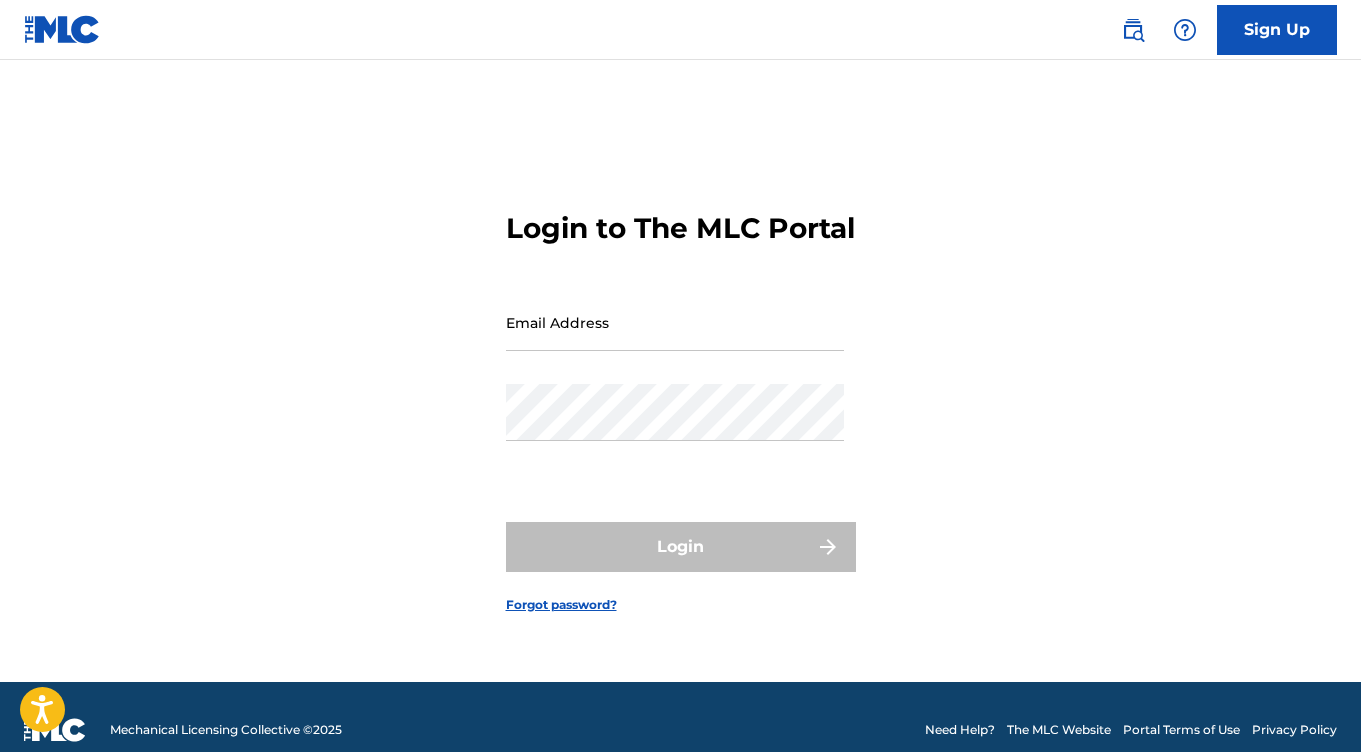 scroll, scrollTop: 0, scrollLeft: 0, axis: both 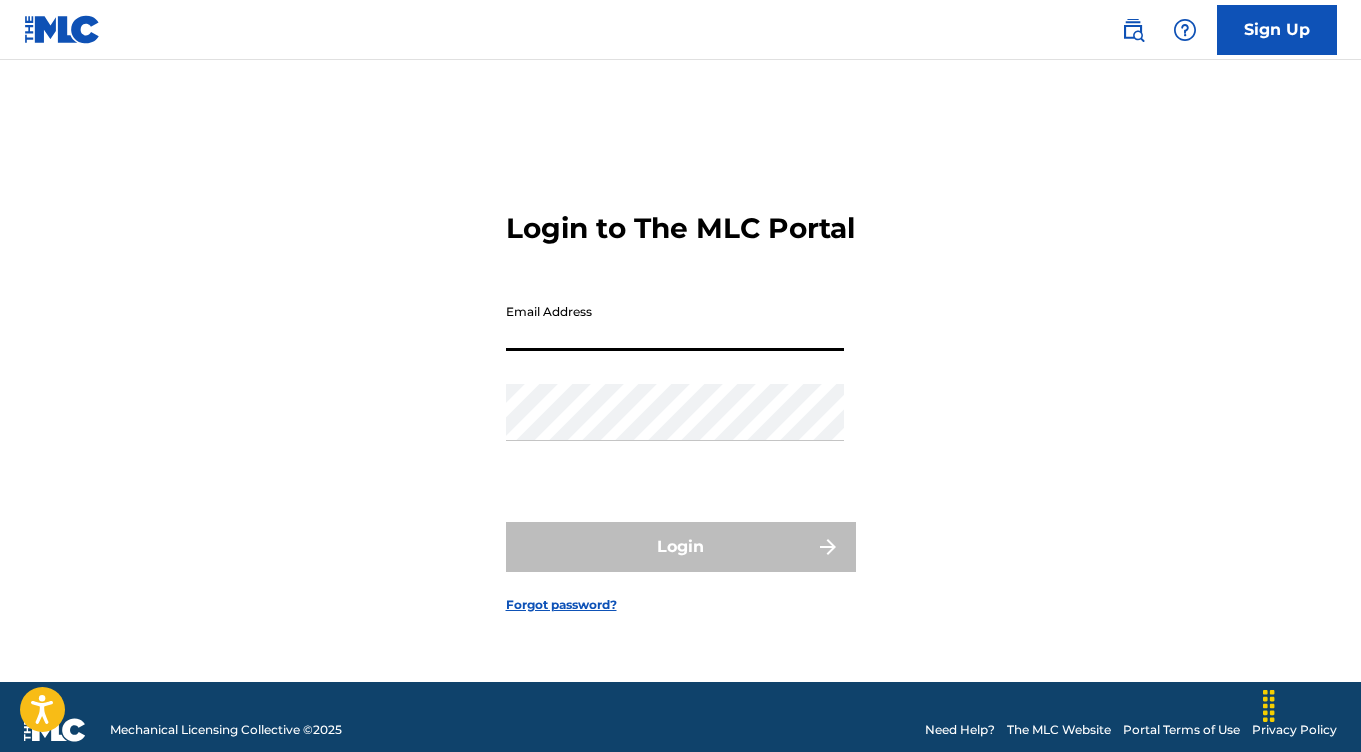 type on "[EMAIL]" 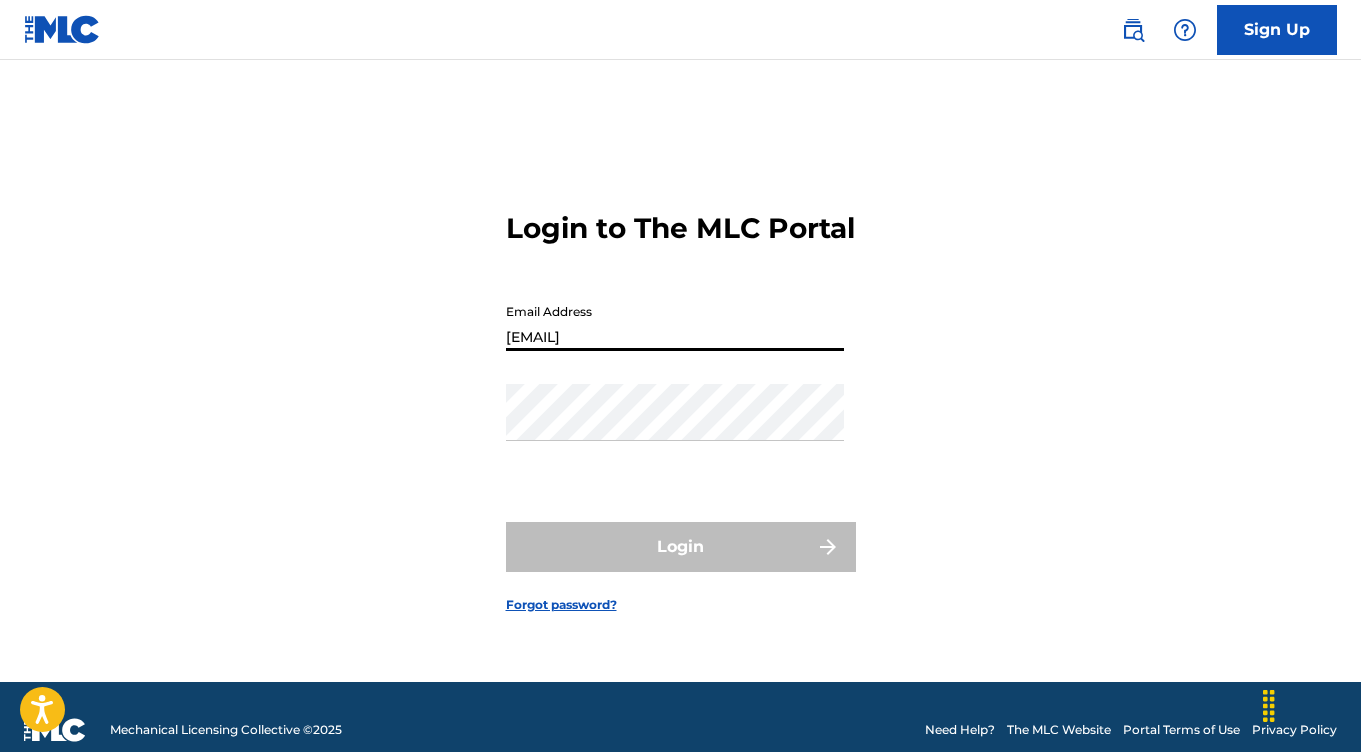 click on "Login" at bounding box center (681, 547) 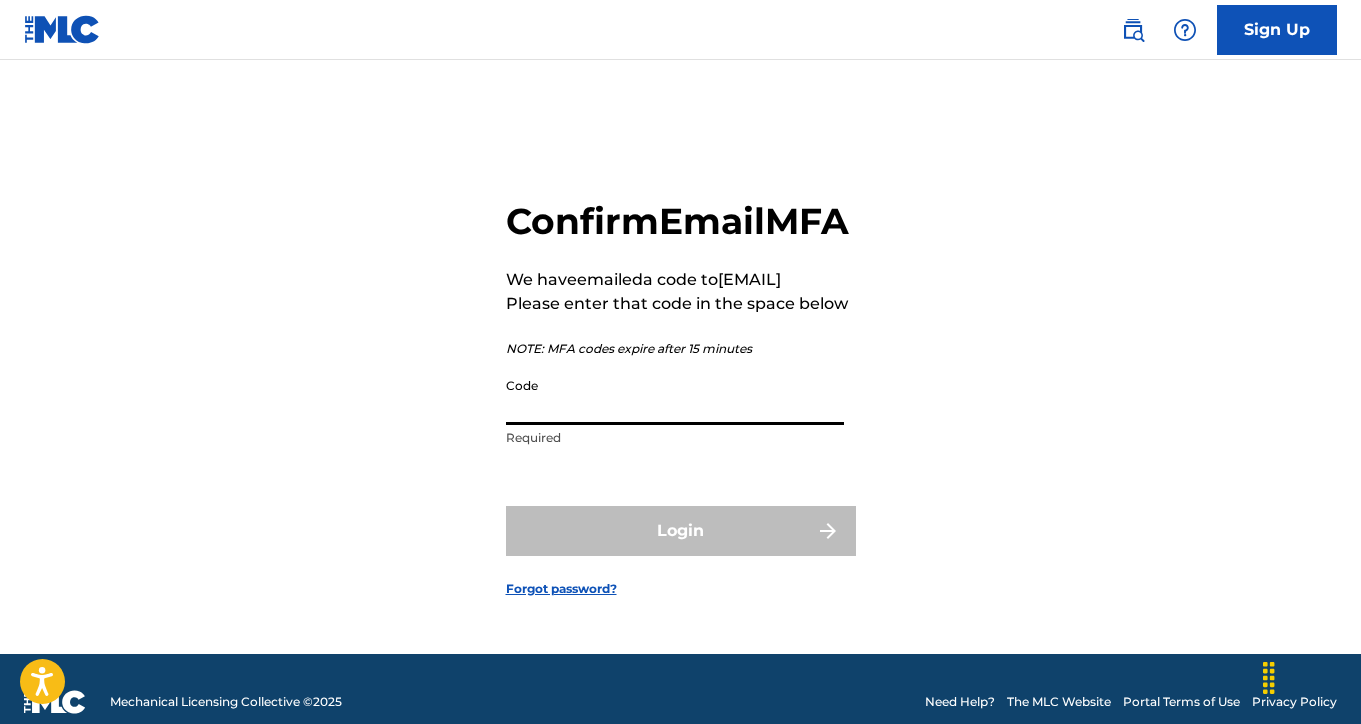 click on "Code" at bounding box center [675, 396] 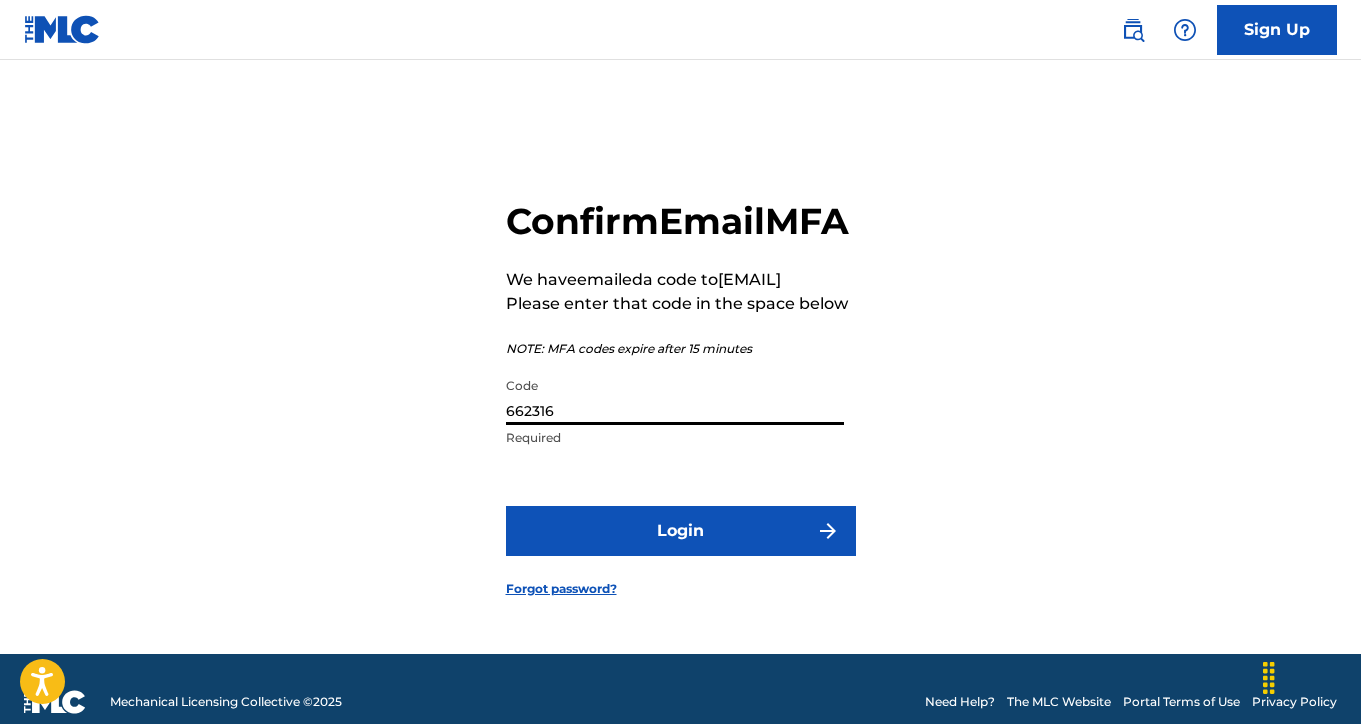 type on "662316" 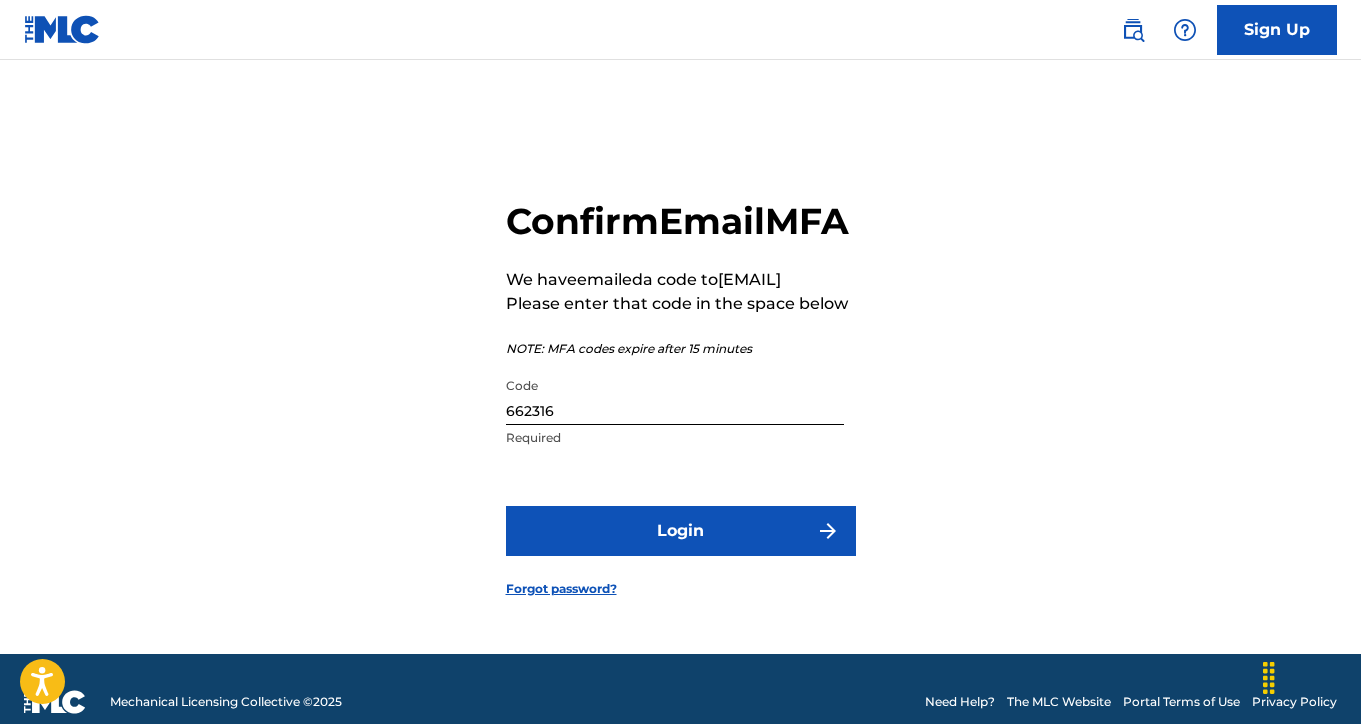 click on "Login" at bounding box center [681, 531] 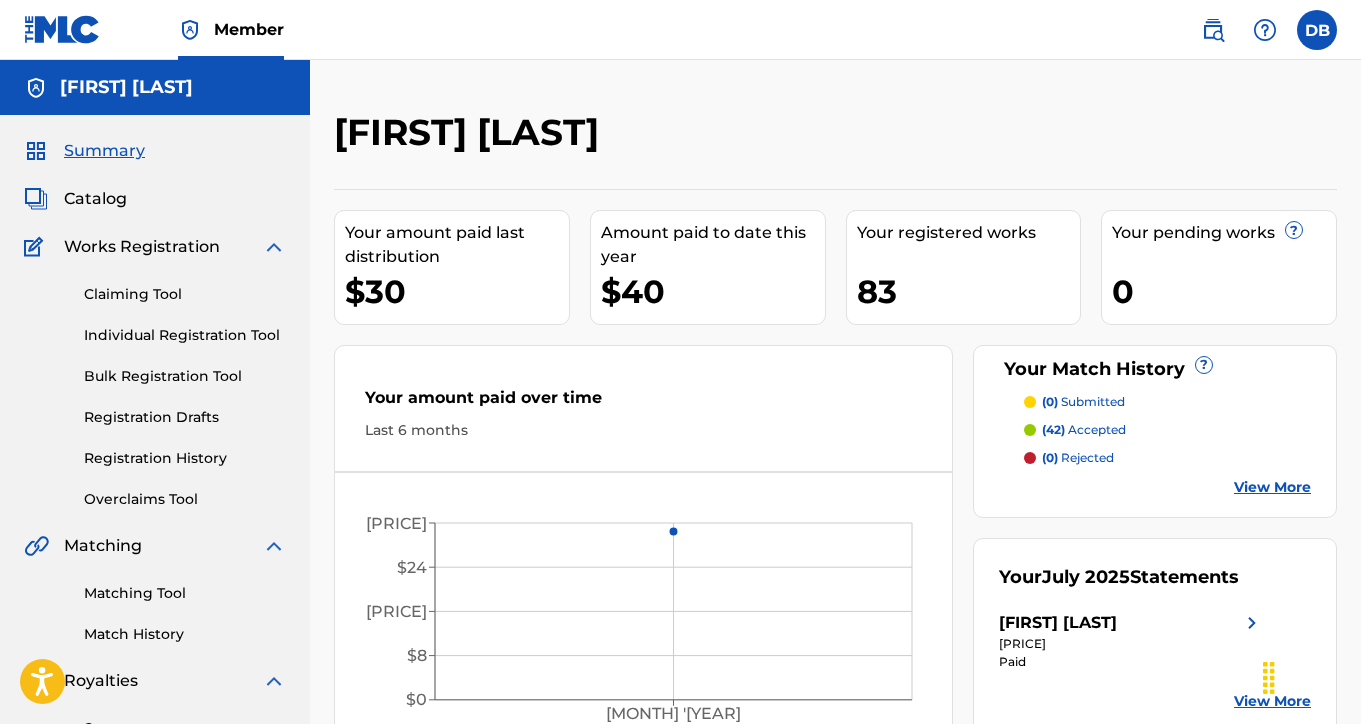 scroll, scrollTop: 0, scrollLeft: 0, axis: both 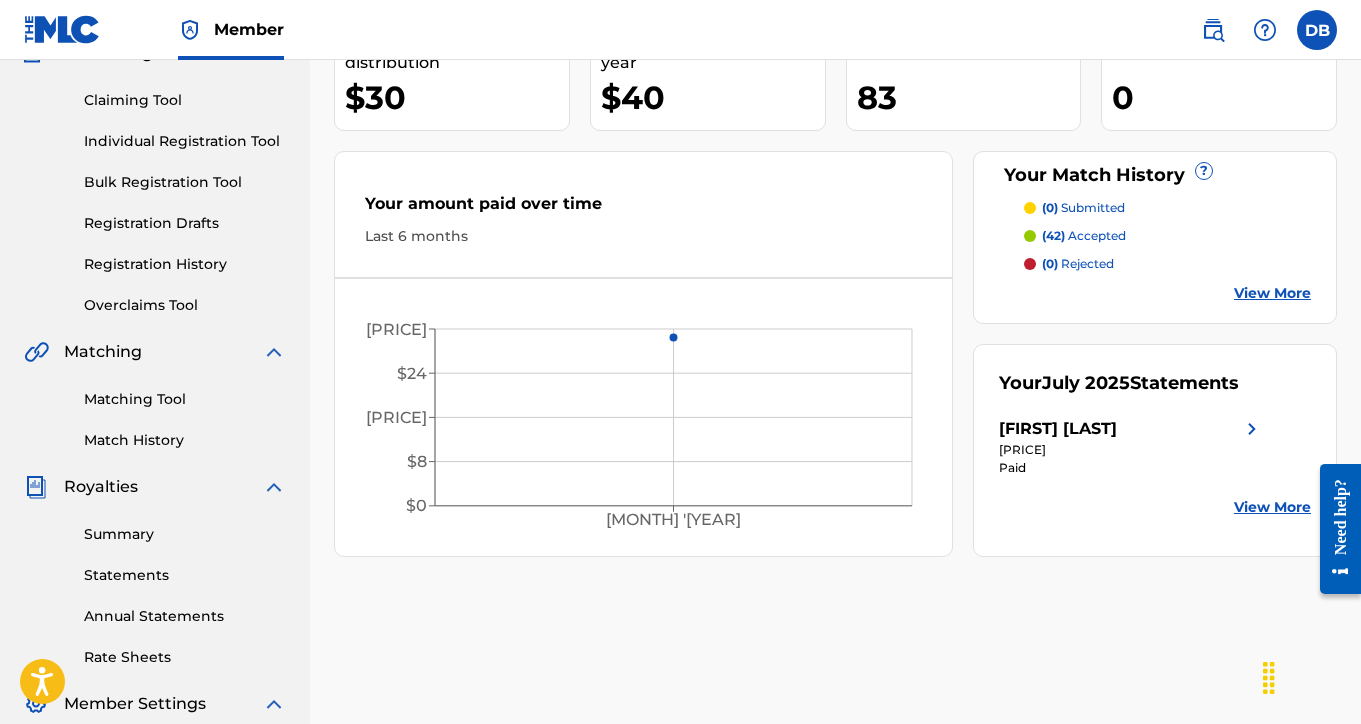click on "Matching Tool" at bounding box center [185, 399] 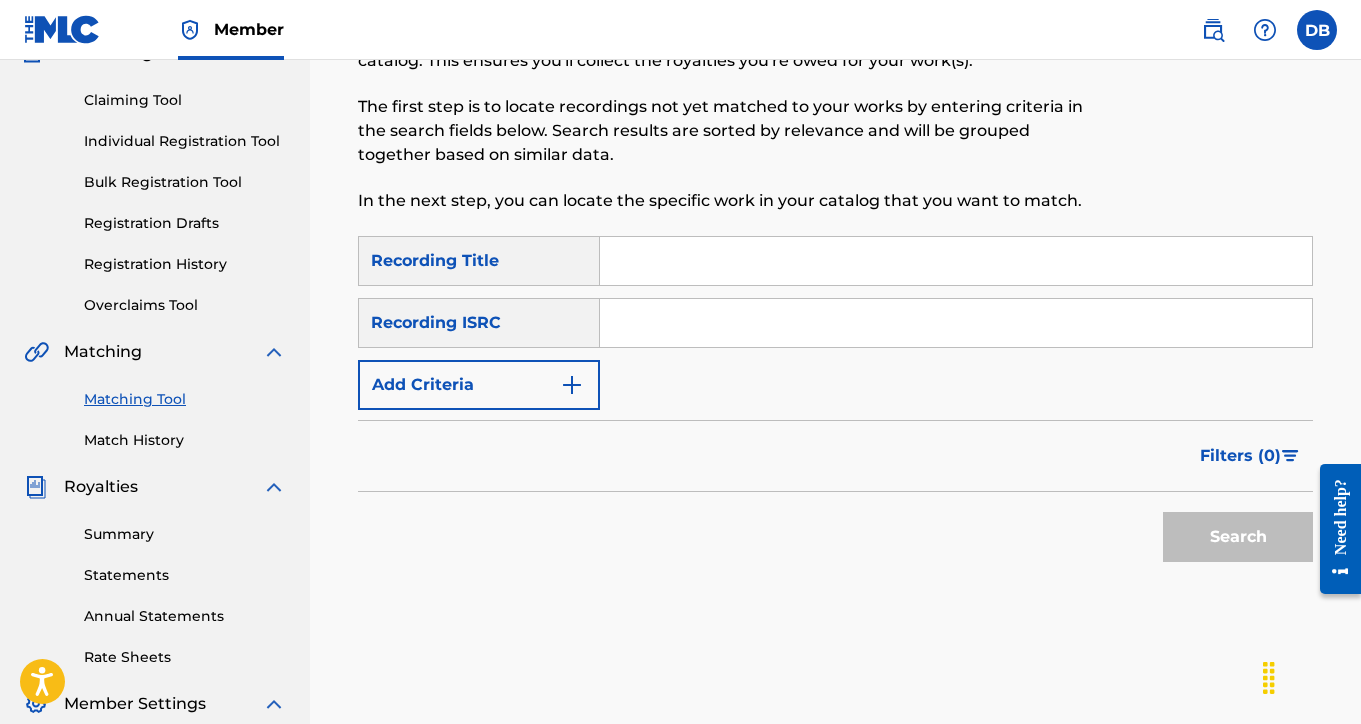 scroll, scrollTop: 0, scrollLeft: 0, axis: both 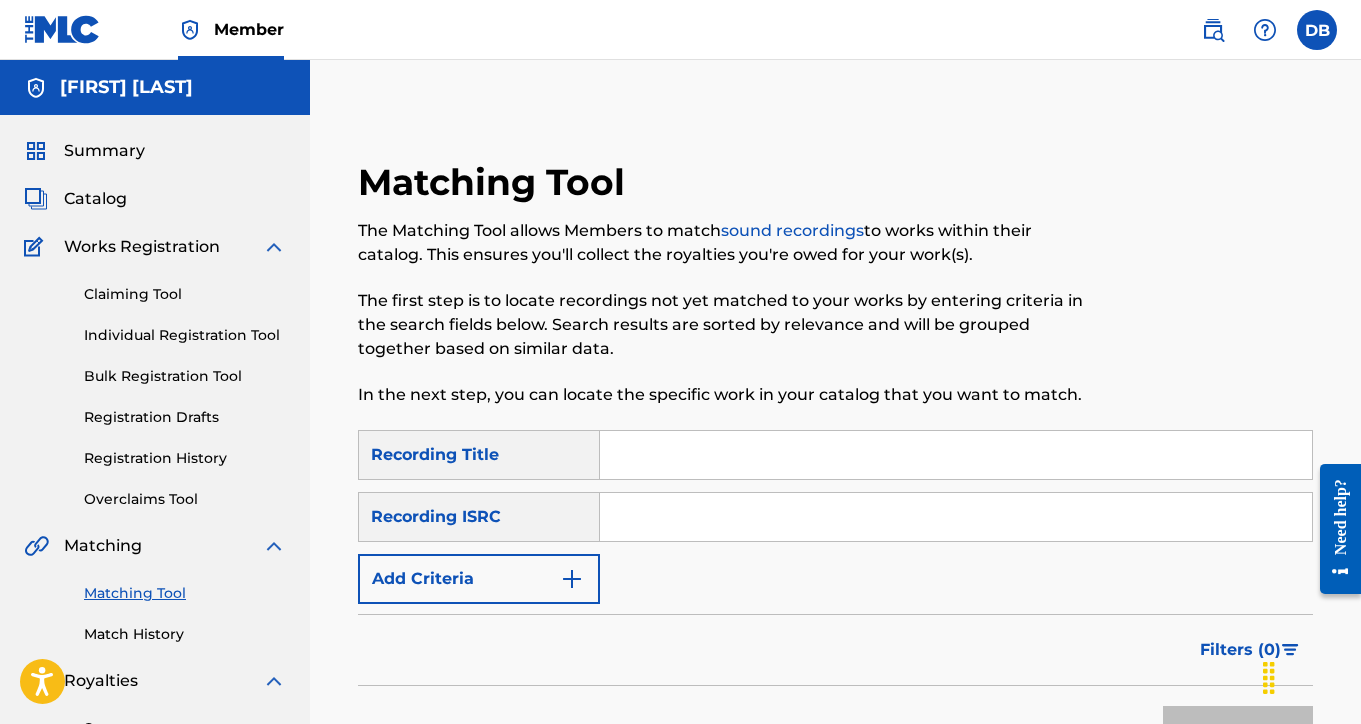 click at bounding box center (956, 455) 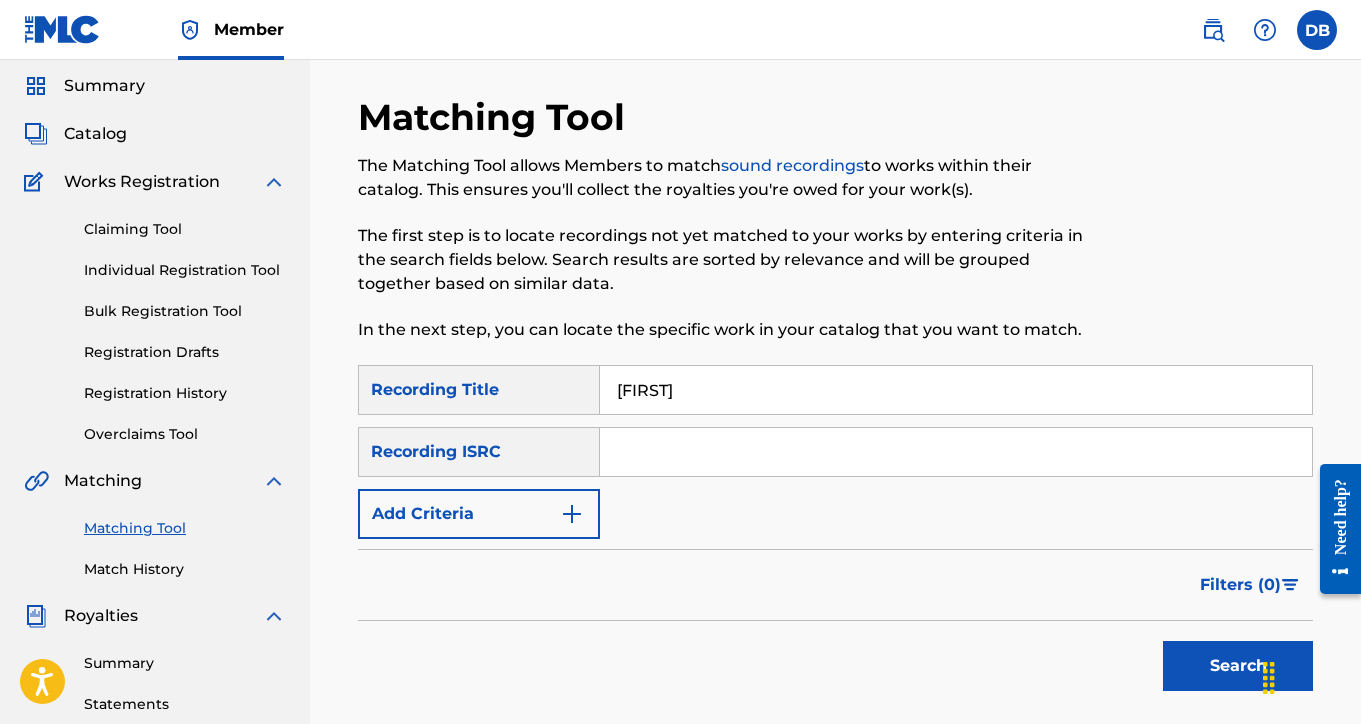 scroll, scrollTop: 73, scrollLeft: 0, axis: vertical 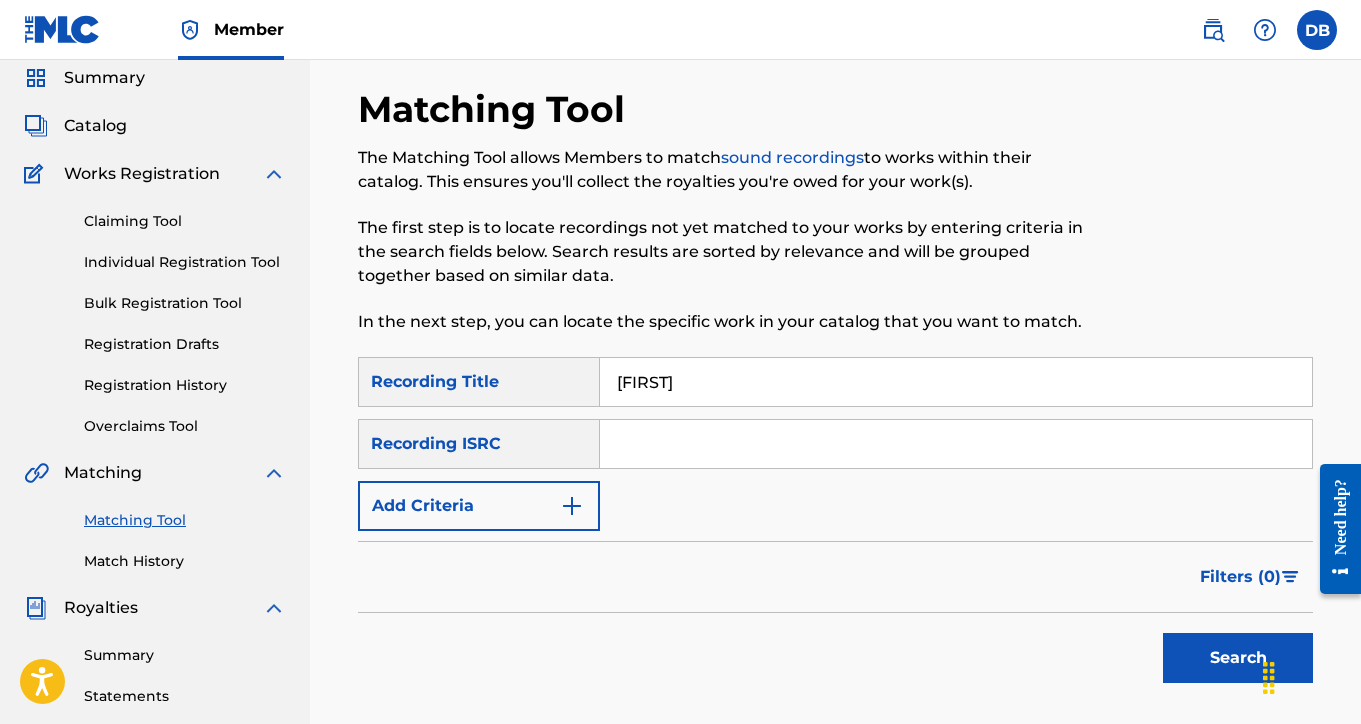 type on "[FIRST]" 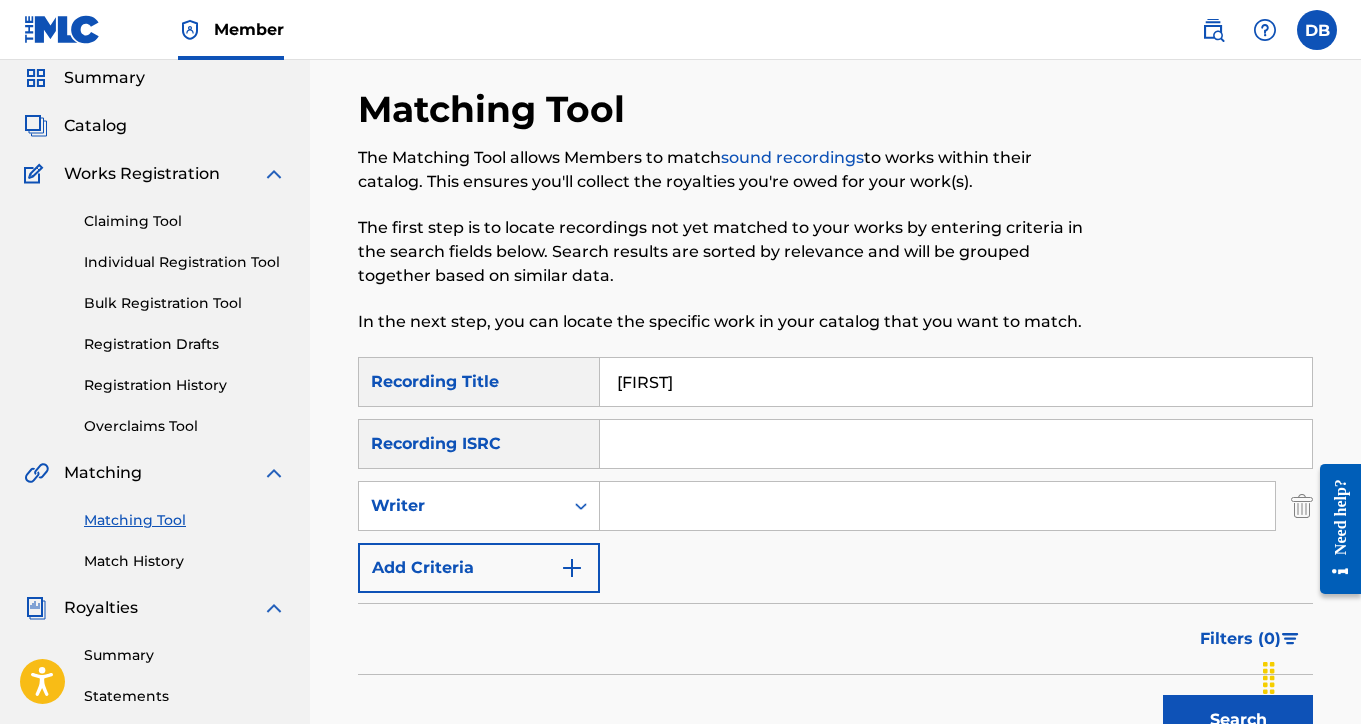 click at bounding box center (937, 506) 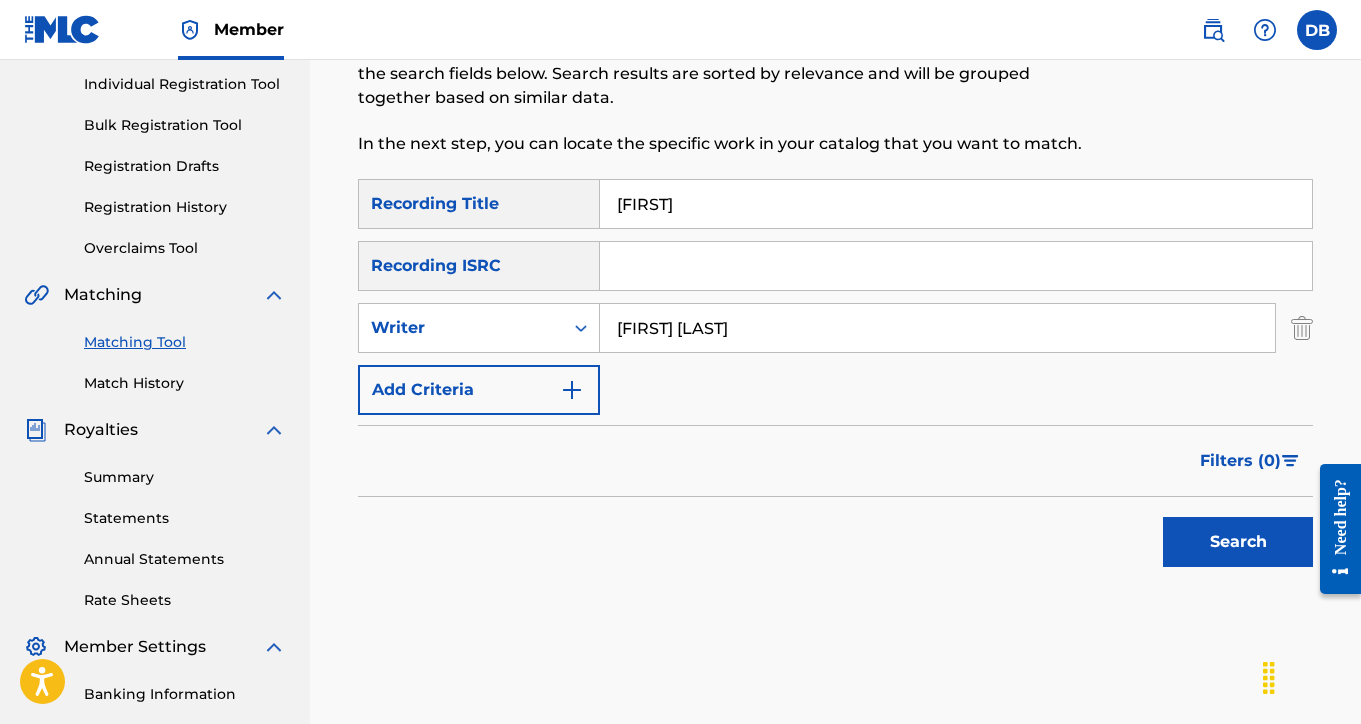 scroll, scrollTop: 269, scrollLeft: 0, axis: vertical 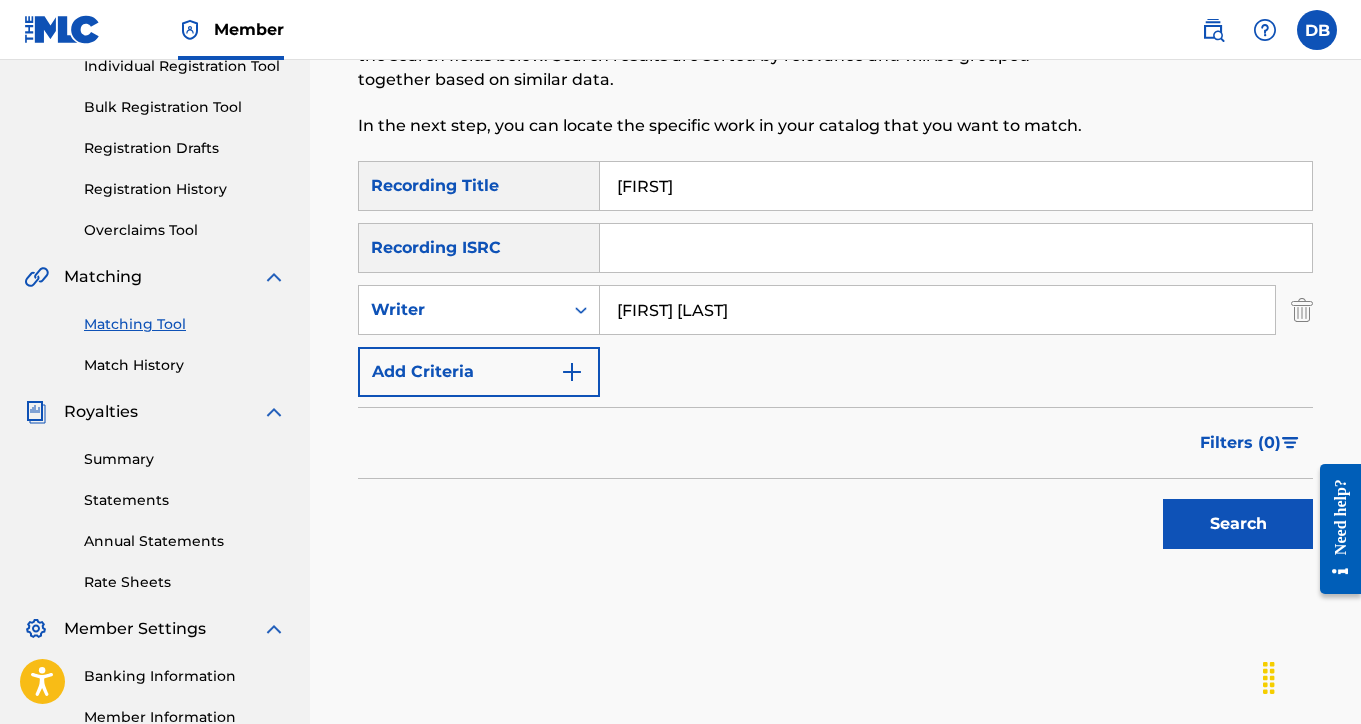 type on "[FIRST] [LAST]" 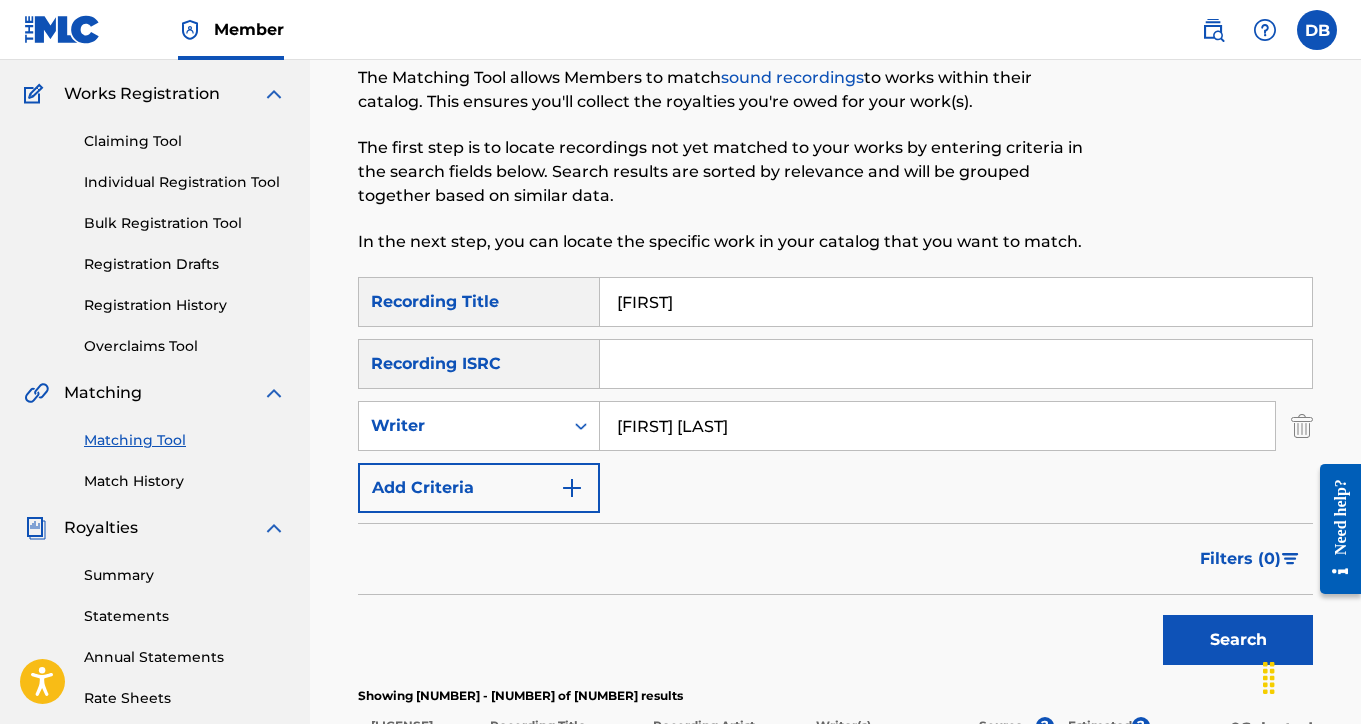 scroll, scrollTop: 154, scrollLeft: 0, axis: vertical 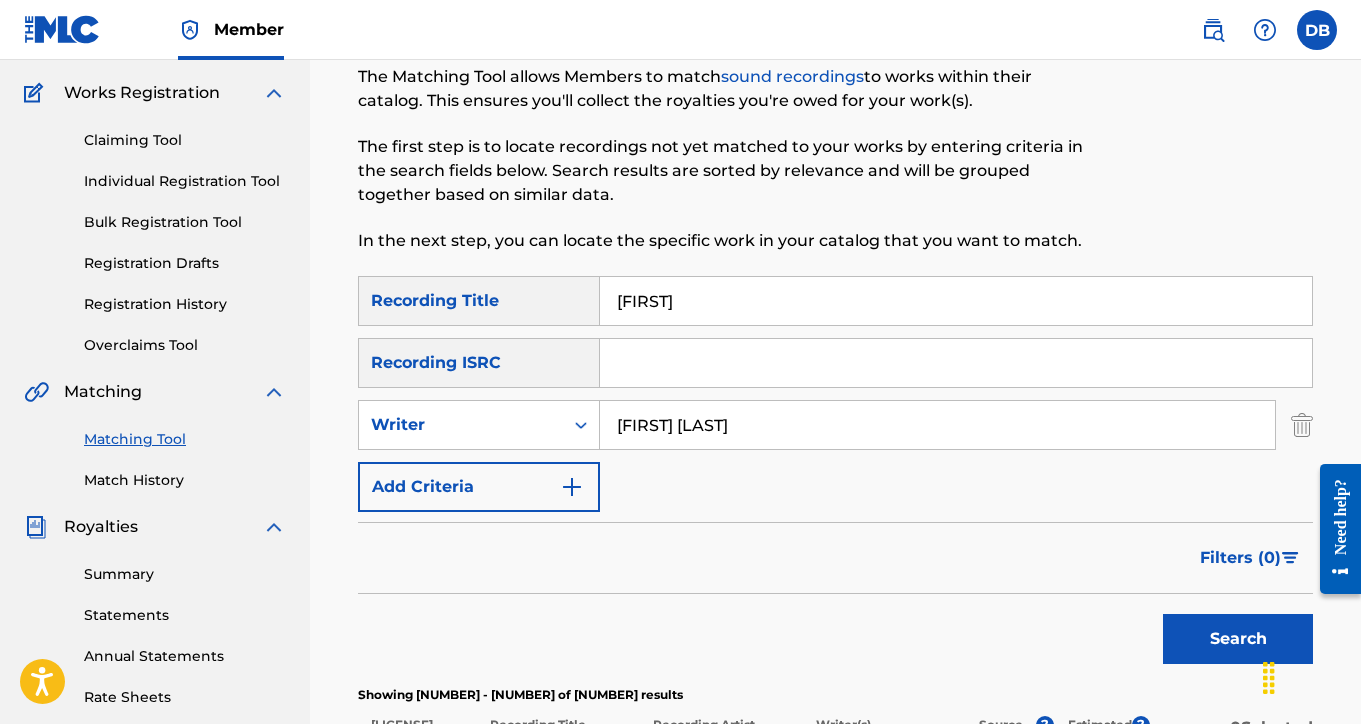 click on "Summary" at bounding box center [185, 574] 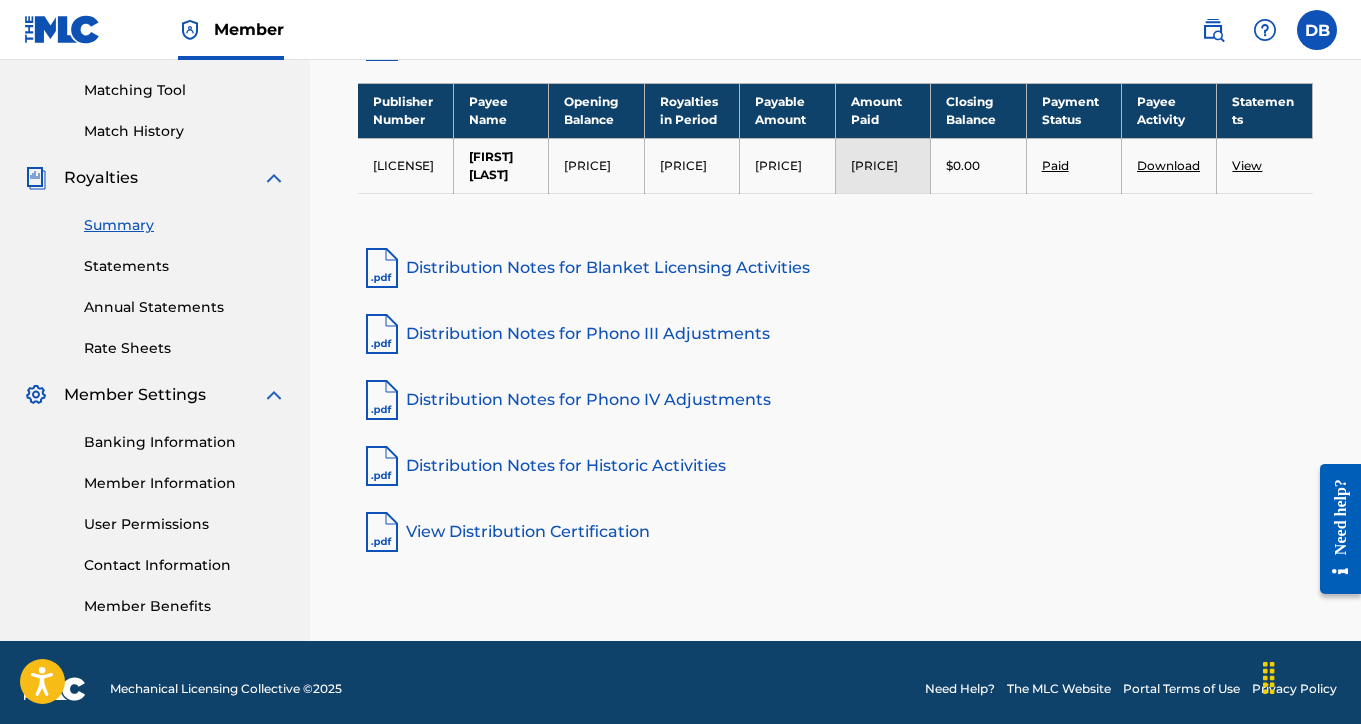 scroll, scrollTop: 505, scrollLeft: 0, axis: vertical 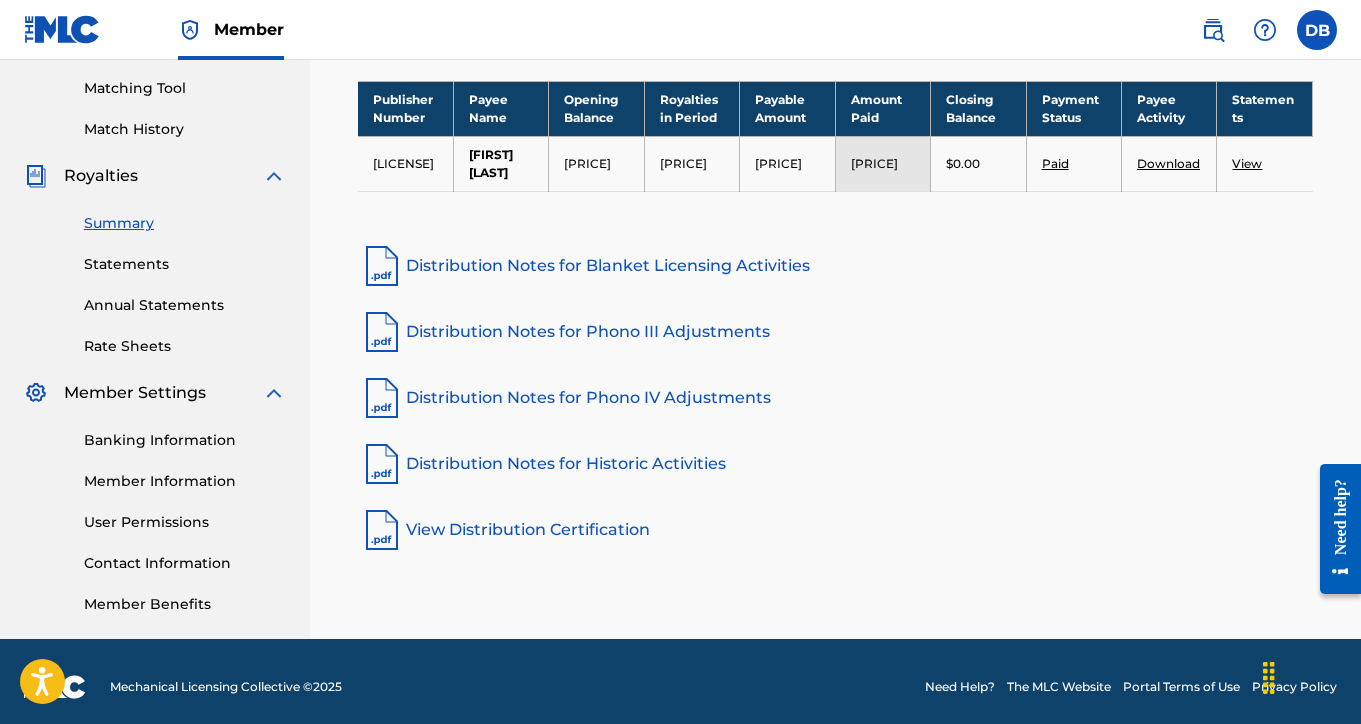 click on "Distribution Notes for Blanket Licensing Activities" at bounding box center (835, 266) 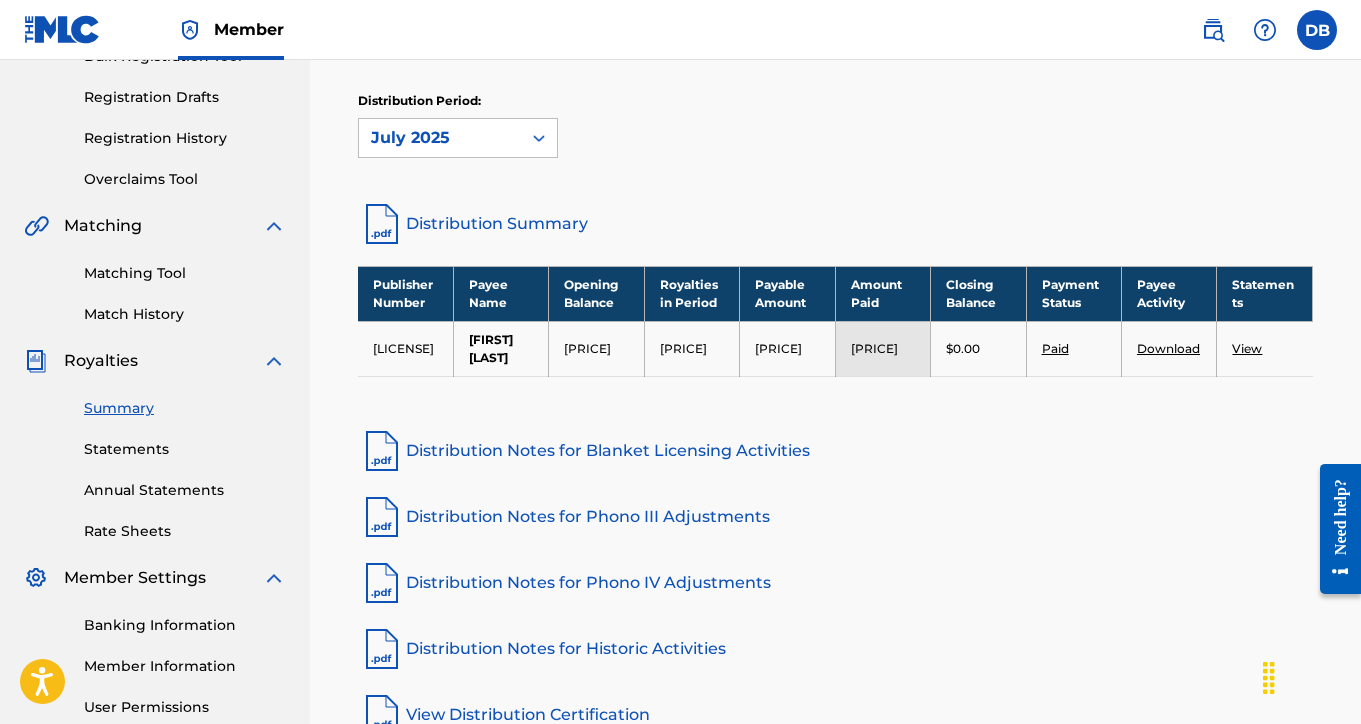 scroll, scrollTop: 317, scrollLeft: 0, axis: vertical 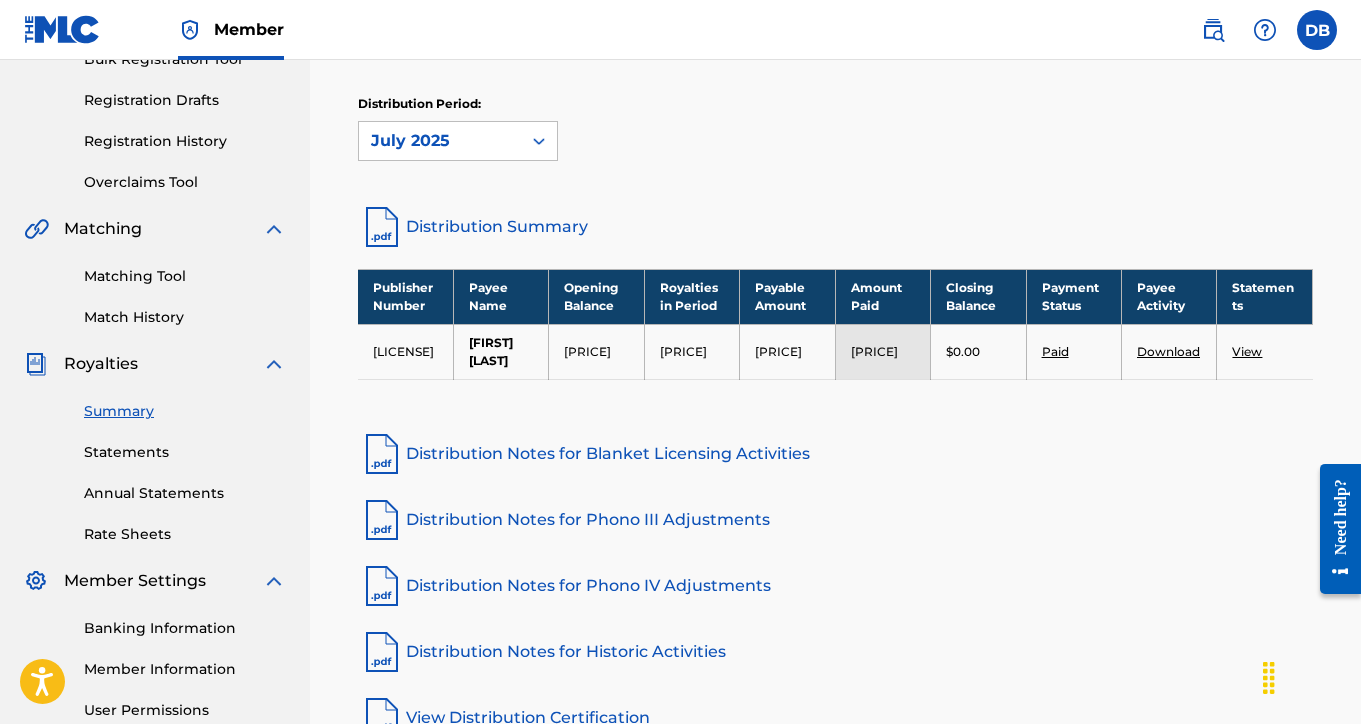 click on "View" at bounding box center (1247, 351) 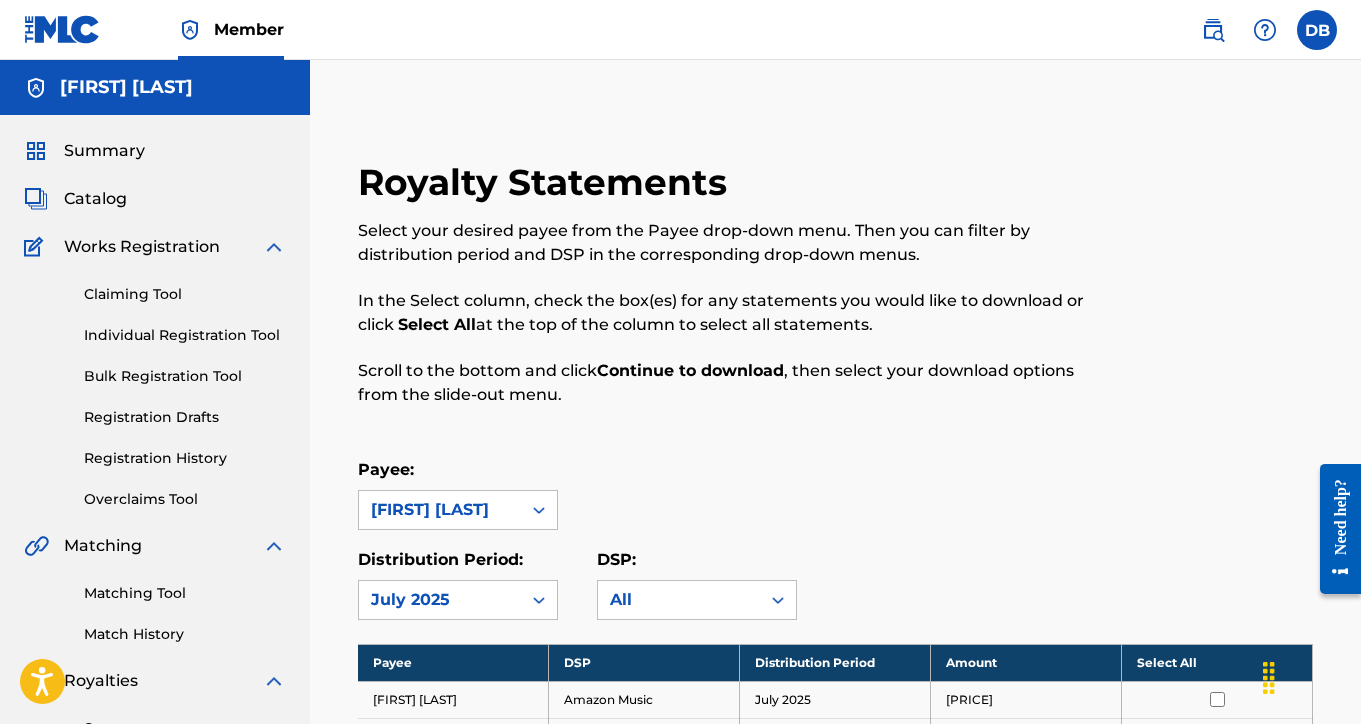 scroll, scrollTop: 0, scrollLeft: 0, axis: both 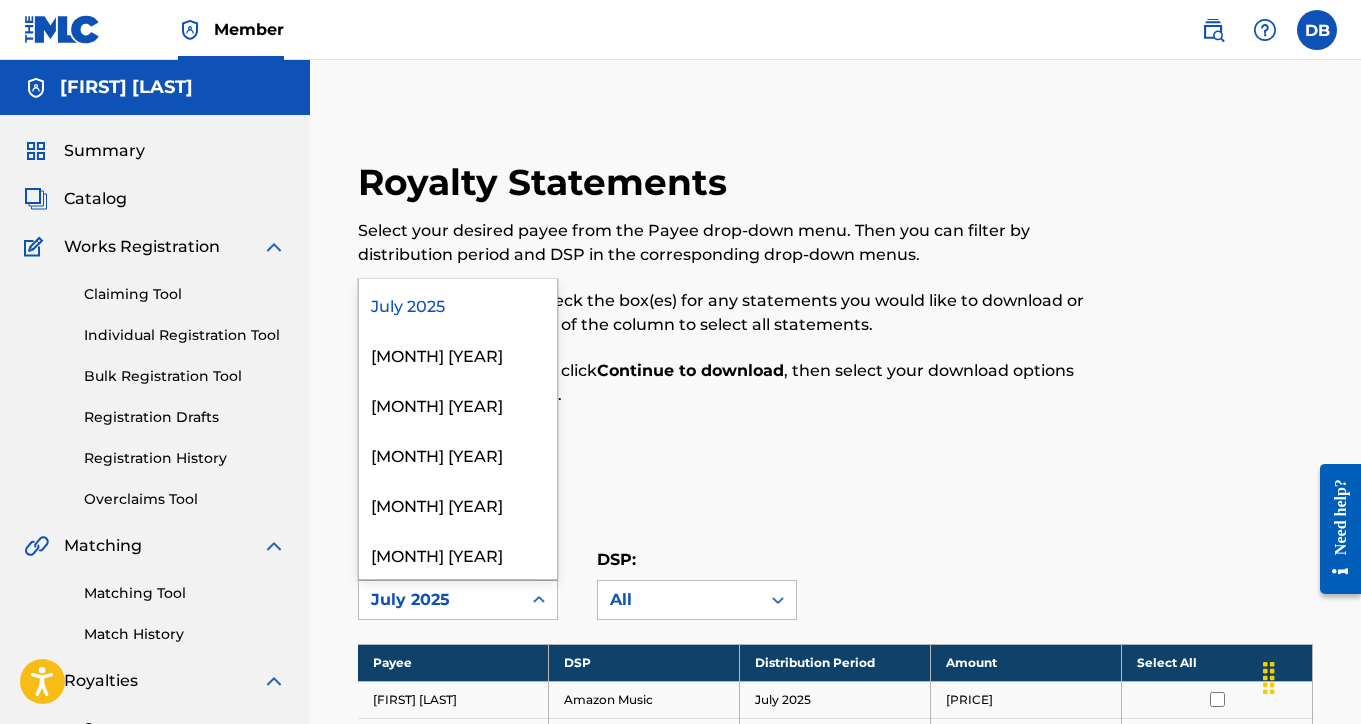 click 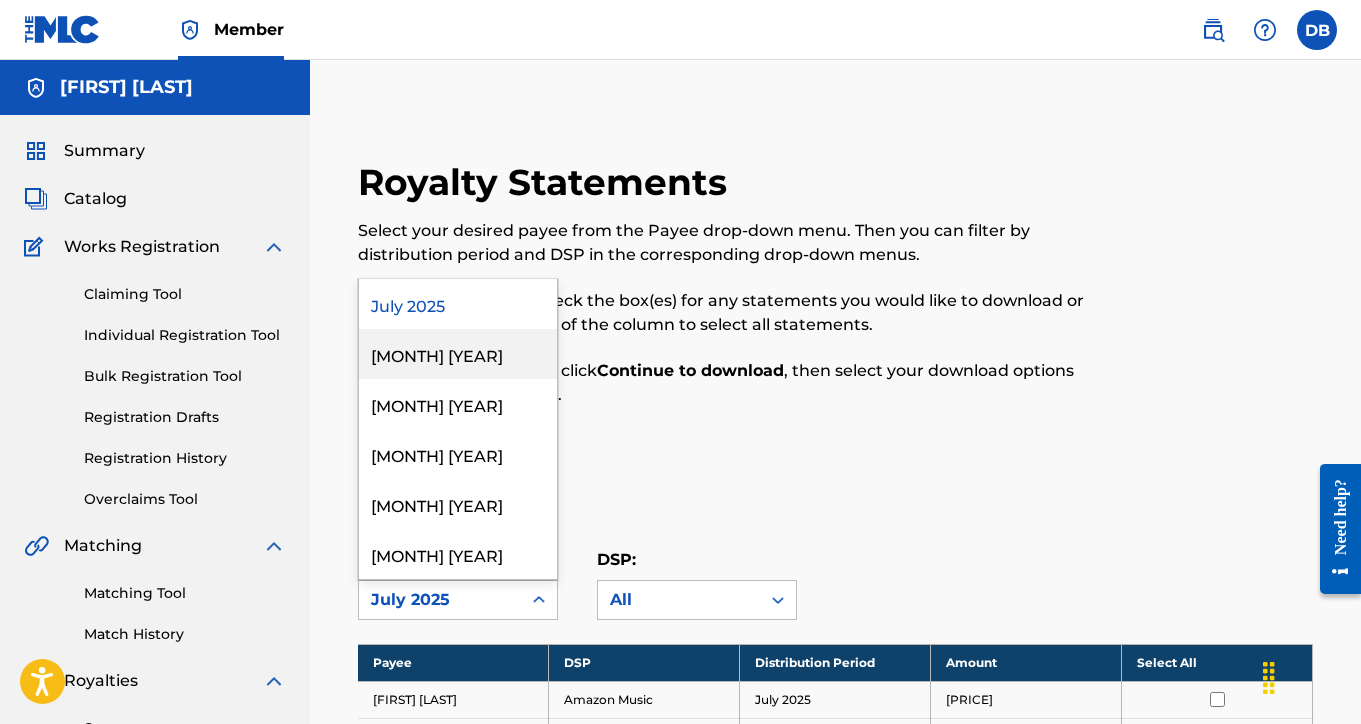 click on "[MONTH] [YEAR]" at bounding box center [458, 354] 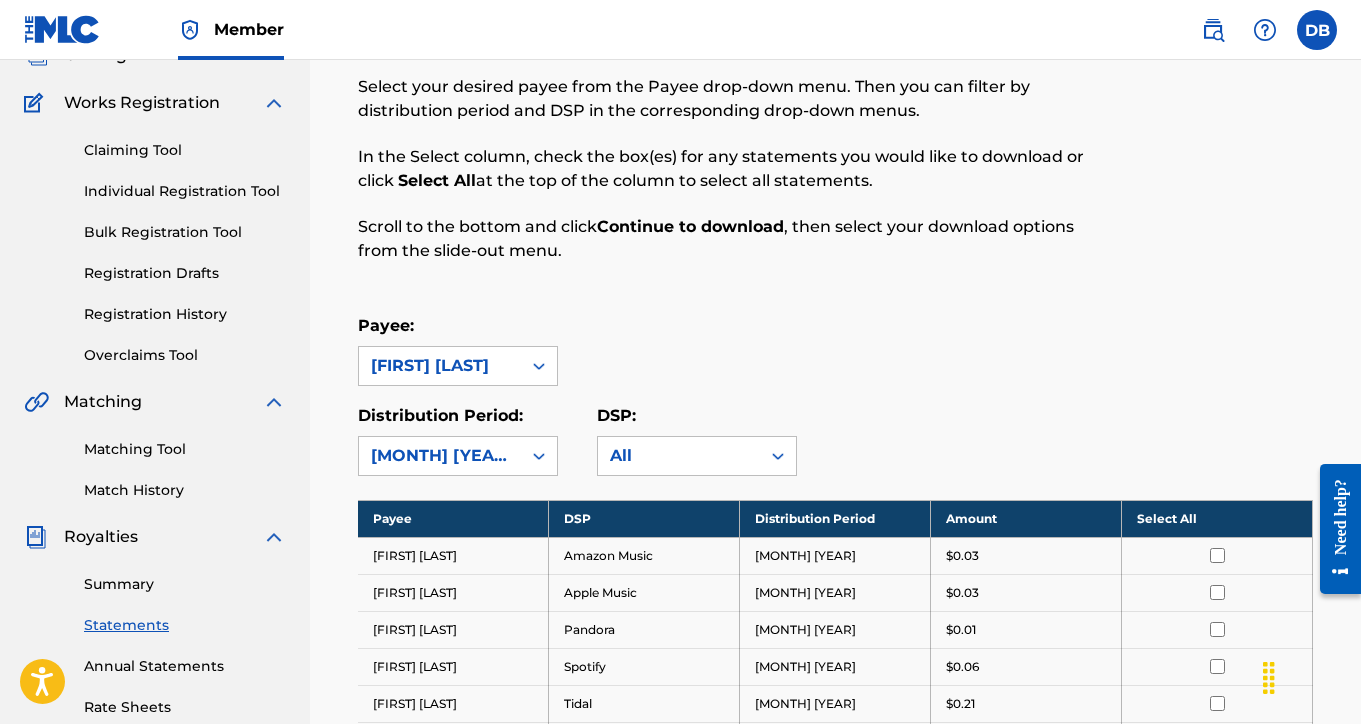 scroll, scrollTop: 122, scrollLeft: 0, axis: vertical 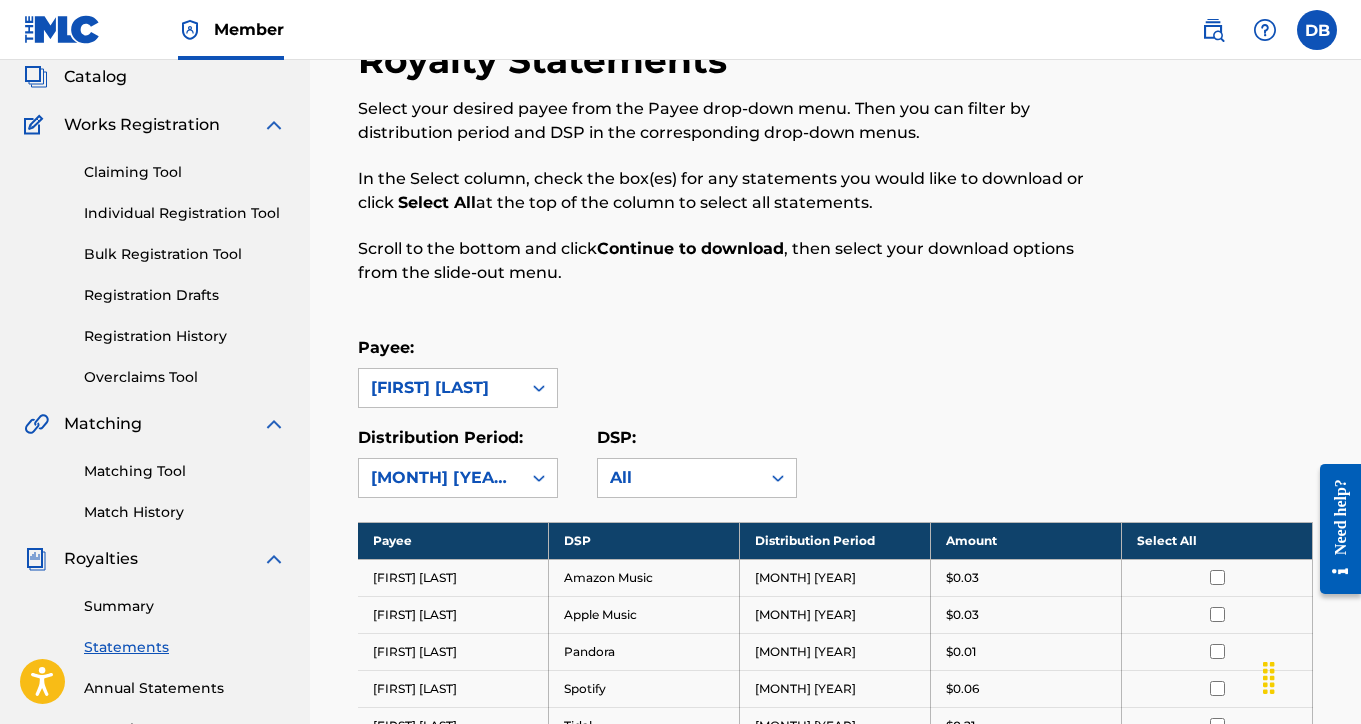 click 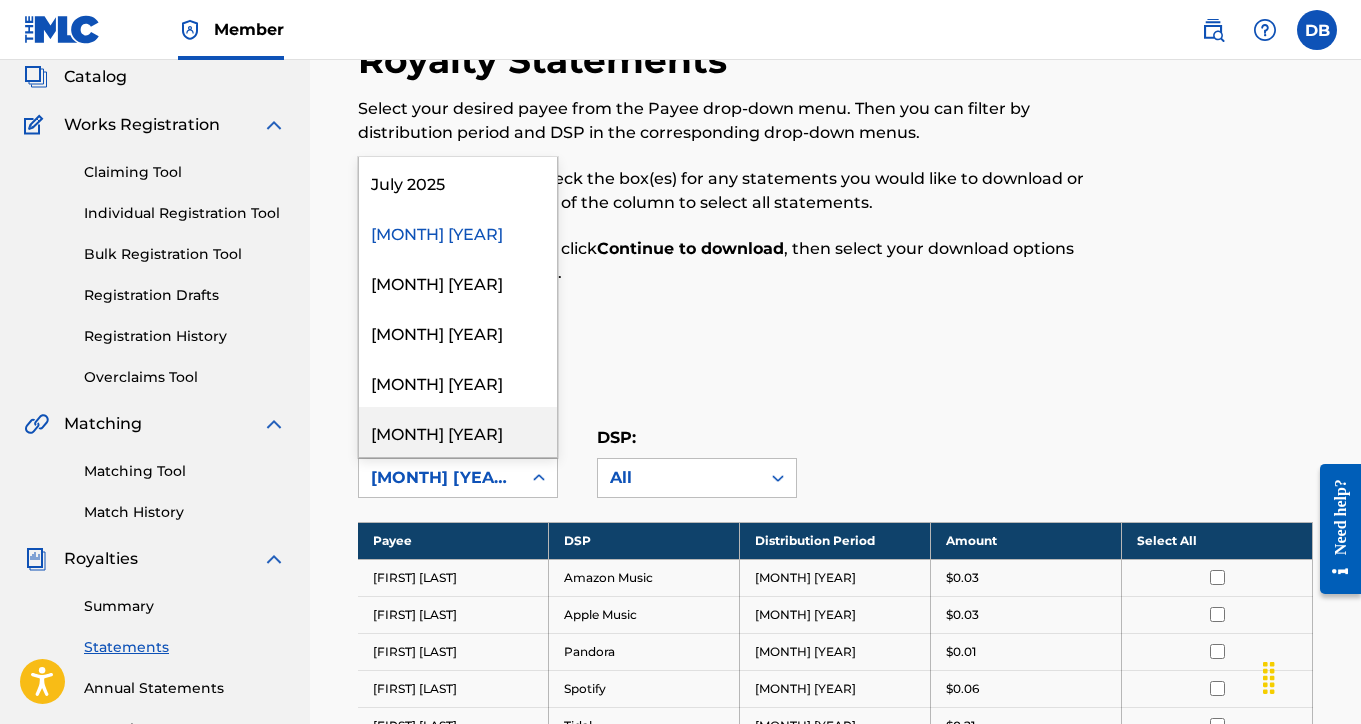click on "[MONTH] [YEAR]" at bounding box center (458, 432) 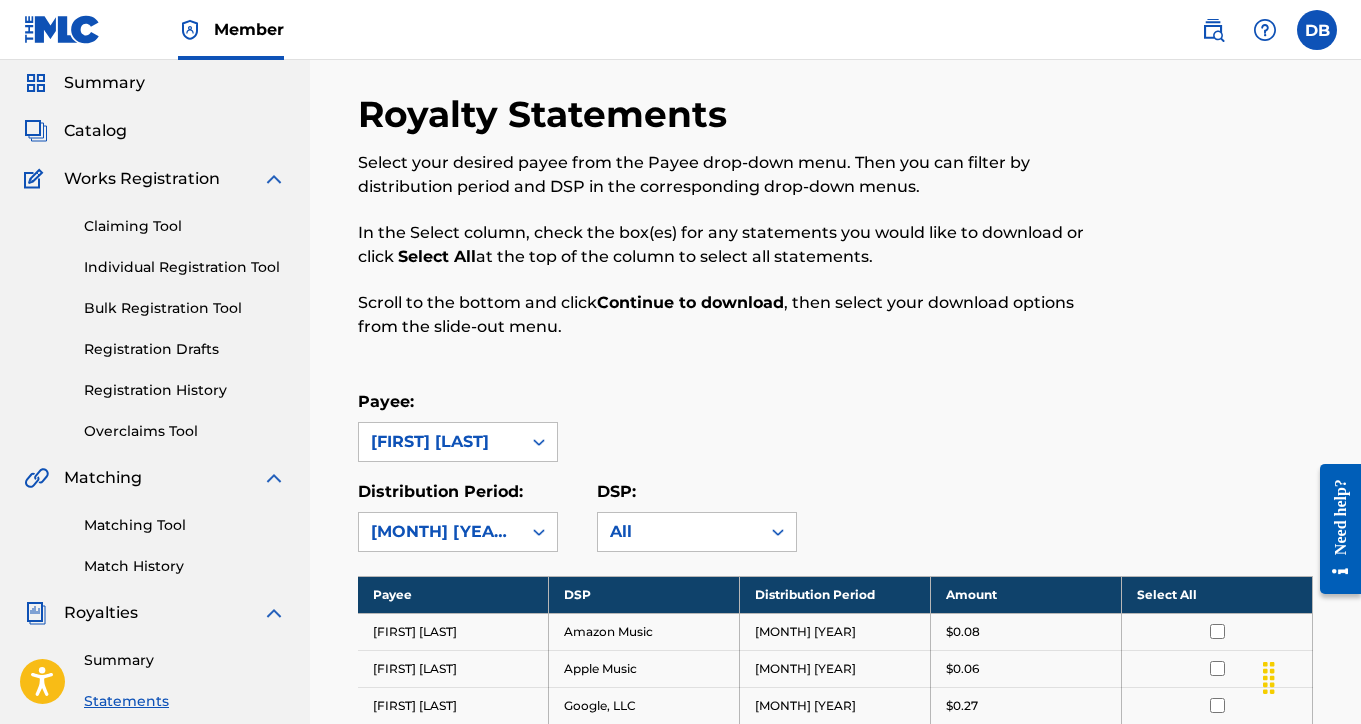 scroll, scrollTop: 44, scrollLeft: 0, axis: vertical 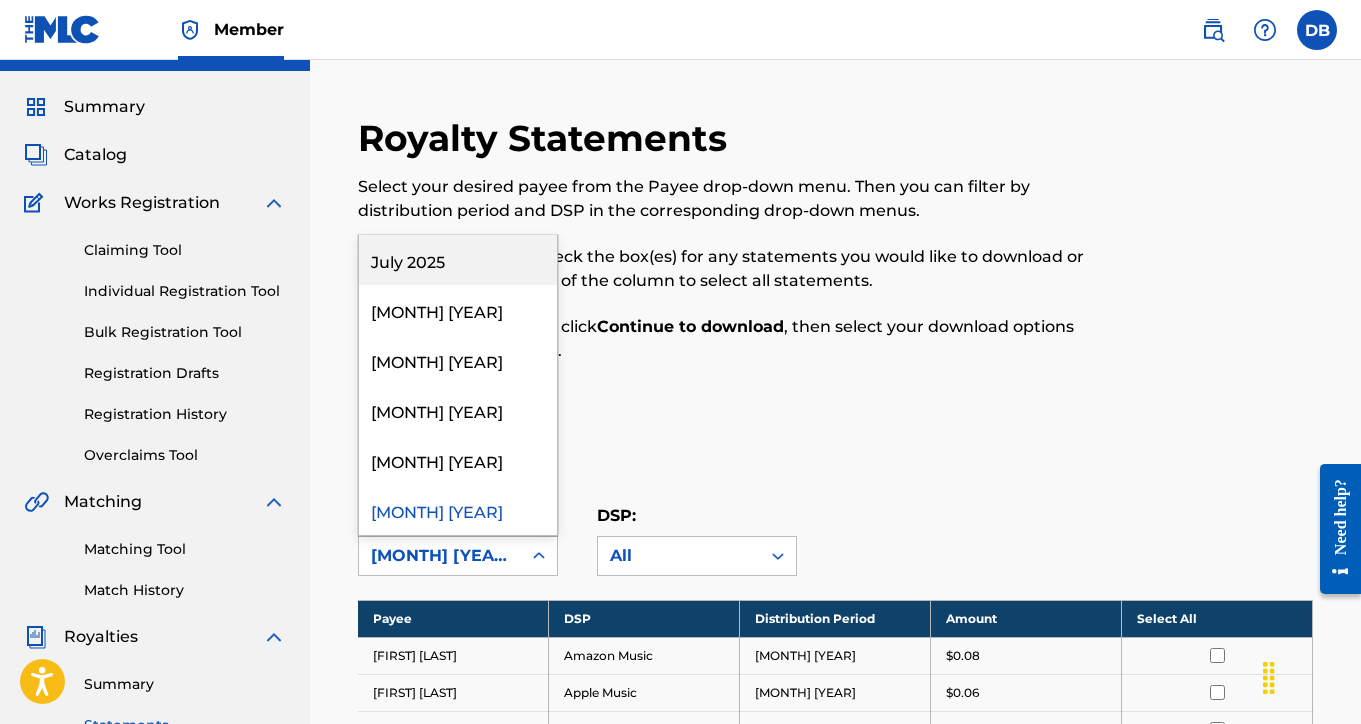 click 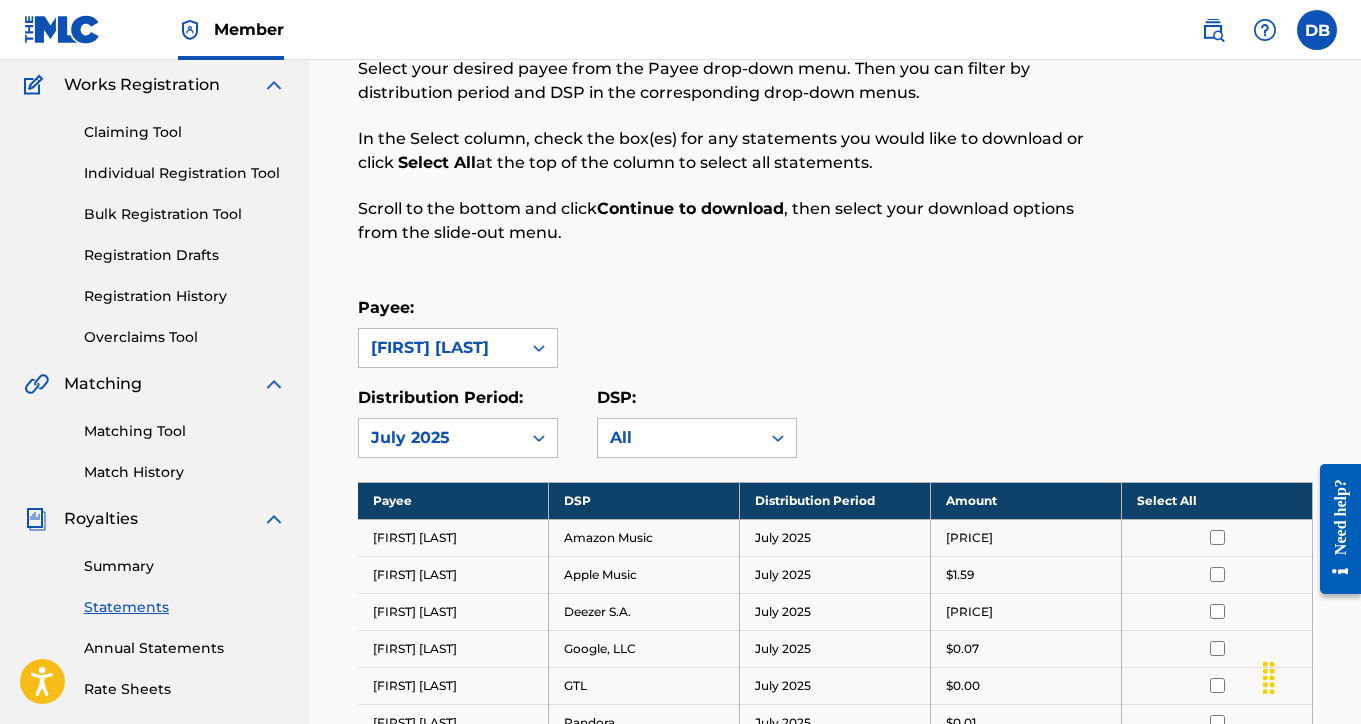 scroll, scrollTop: 160, scrollLeft: 0, axis: vertical 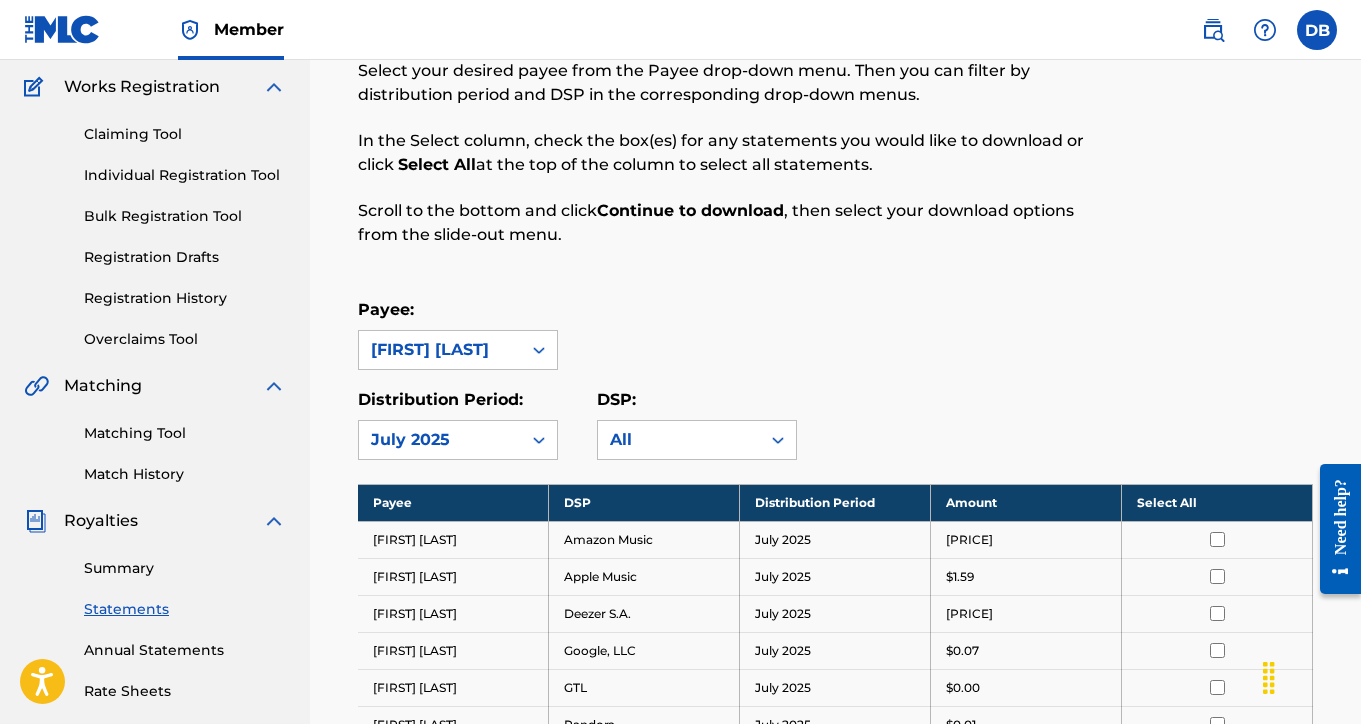 click on "Claiming Tool" at bounding box center (185, 134) 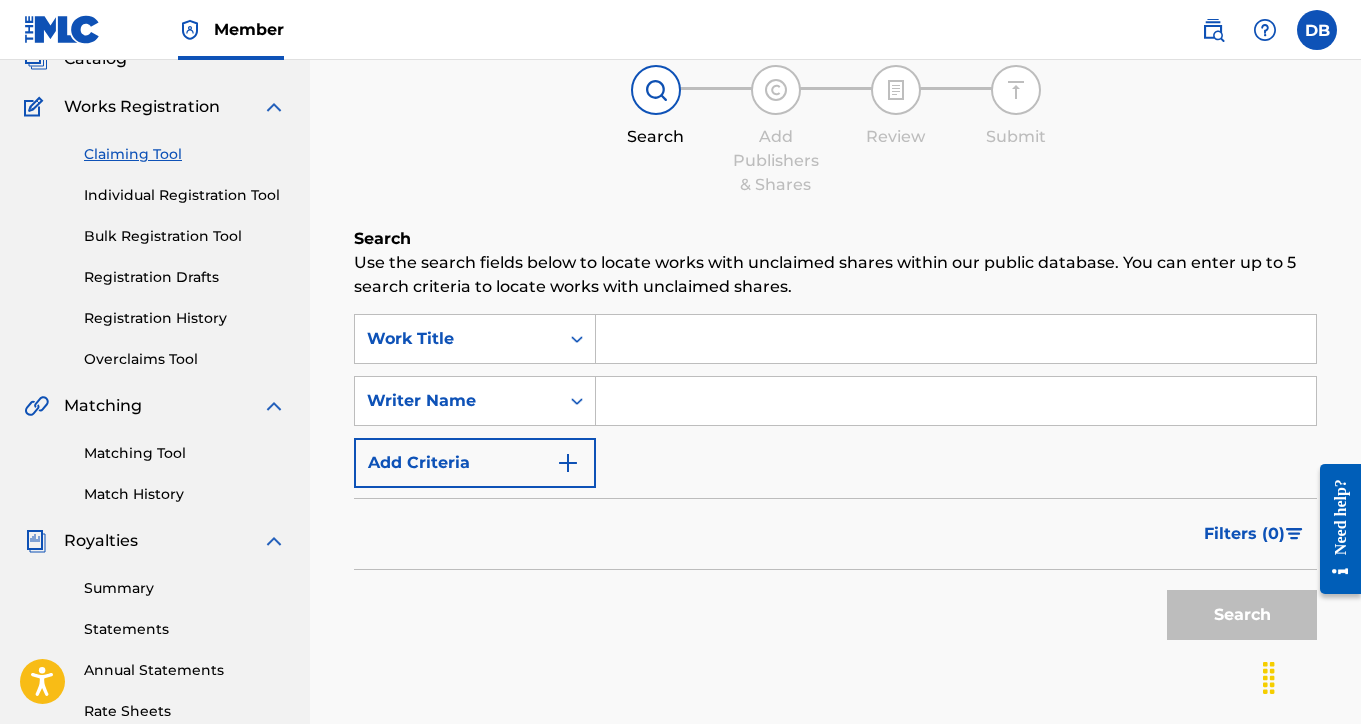 scroll, scrollTop: 157, scrollLeft: 0, axis: vertical 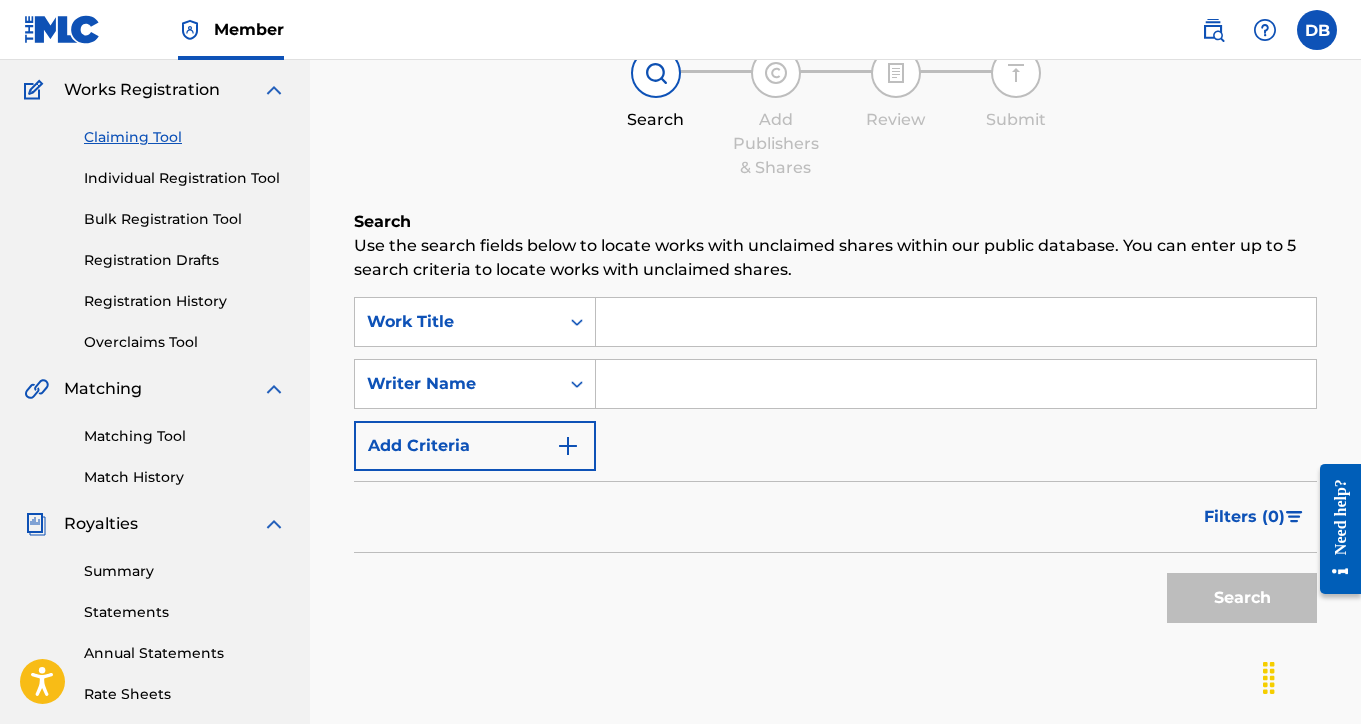 click at bounding box center [956, 322] 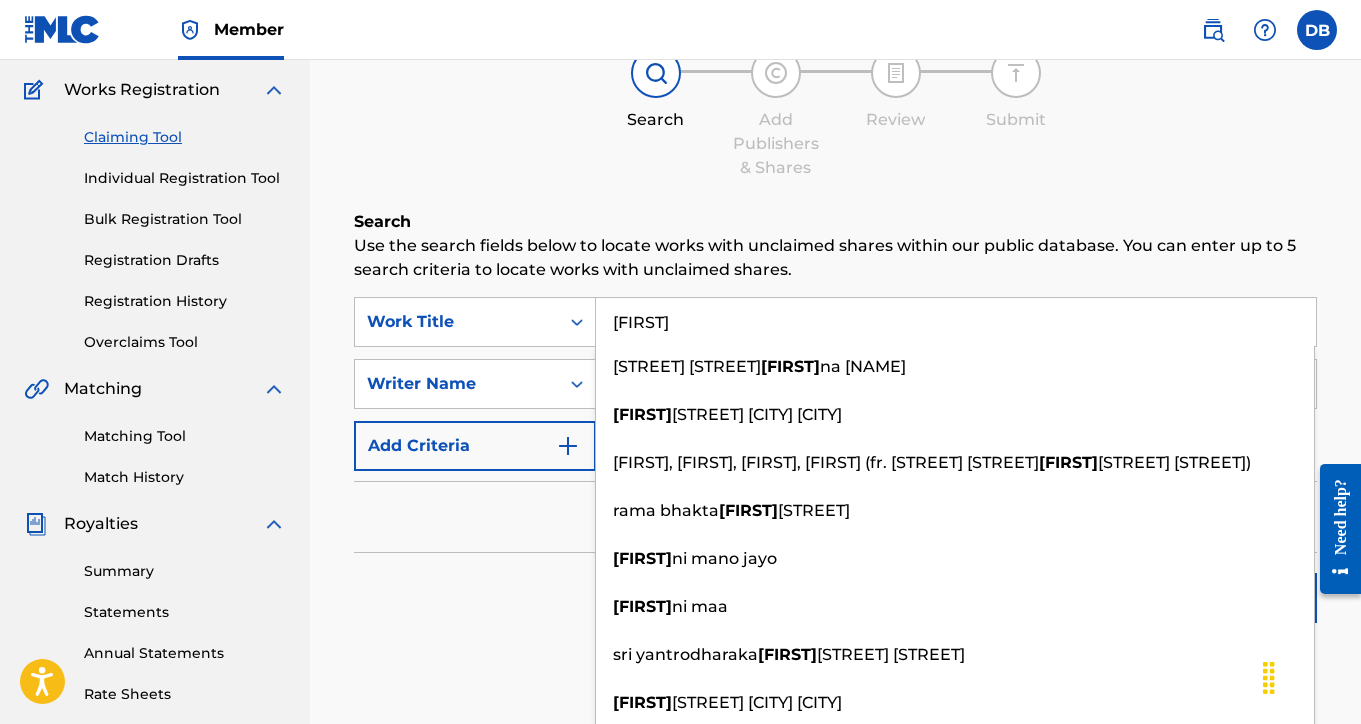 click on "[FIRST]" at bounding box center (956, 322) 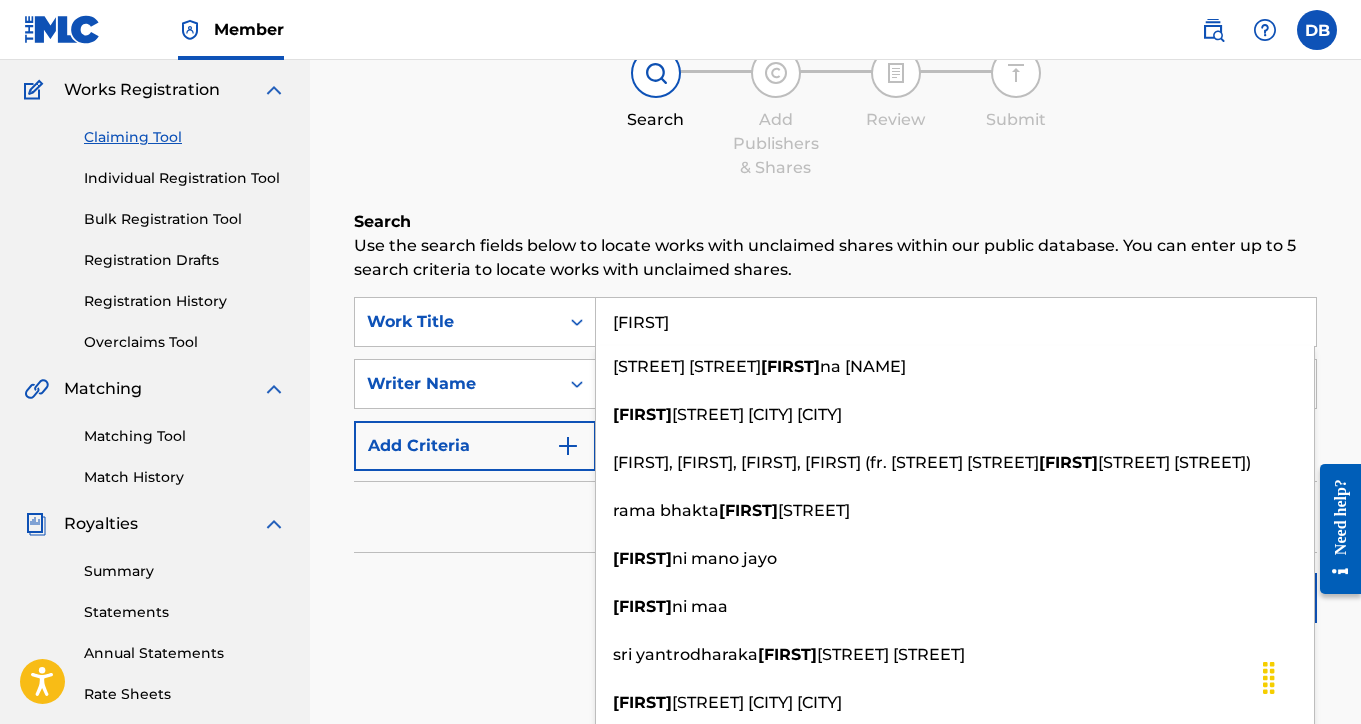 type on "[FIRST]" 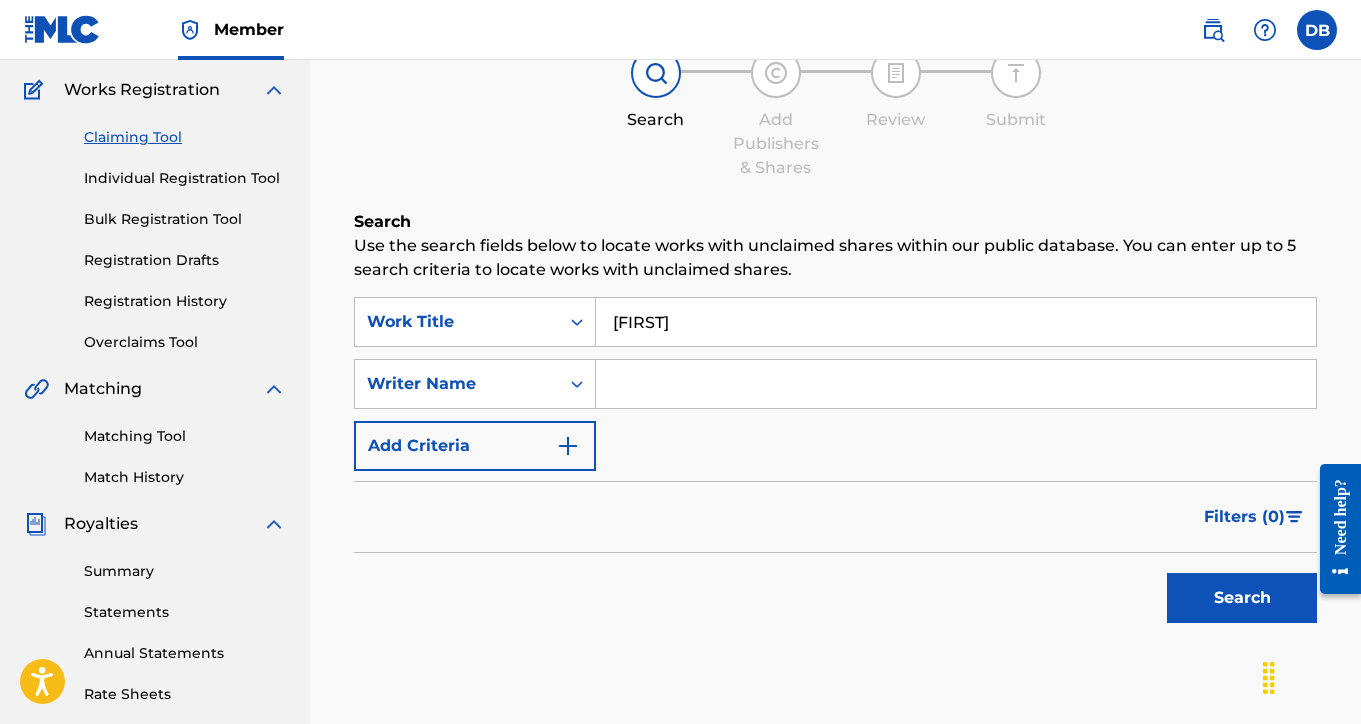 click on "Search" at bounding box center [835, 593] 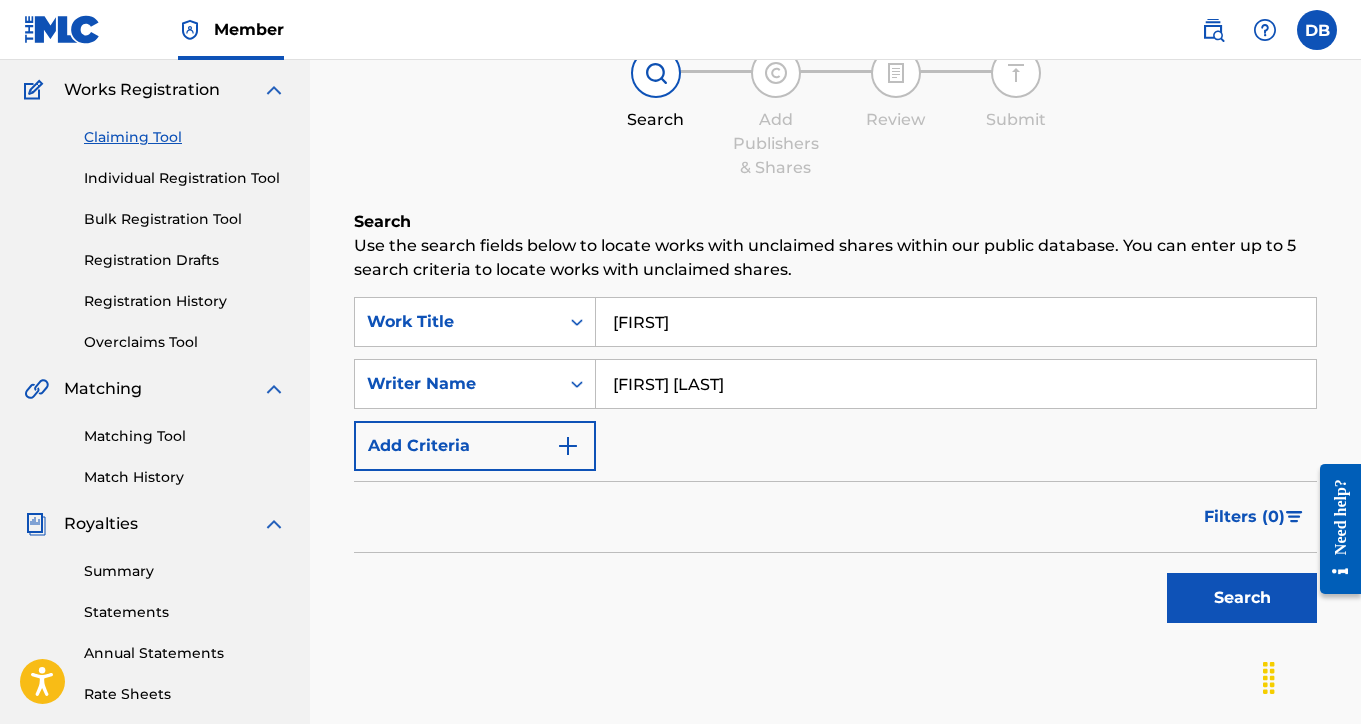 type on "[FIRST] [LAST]" 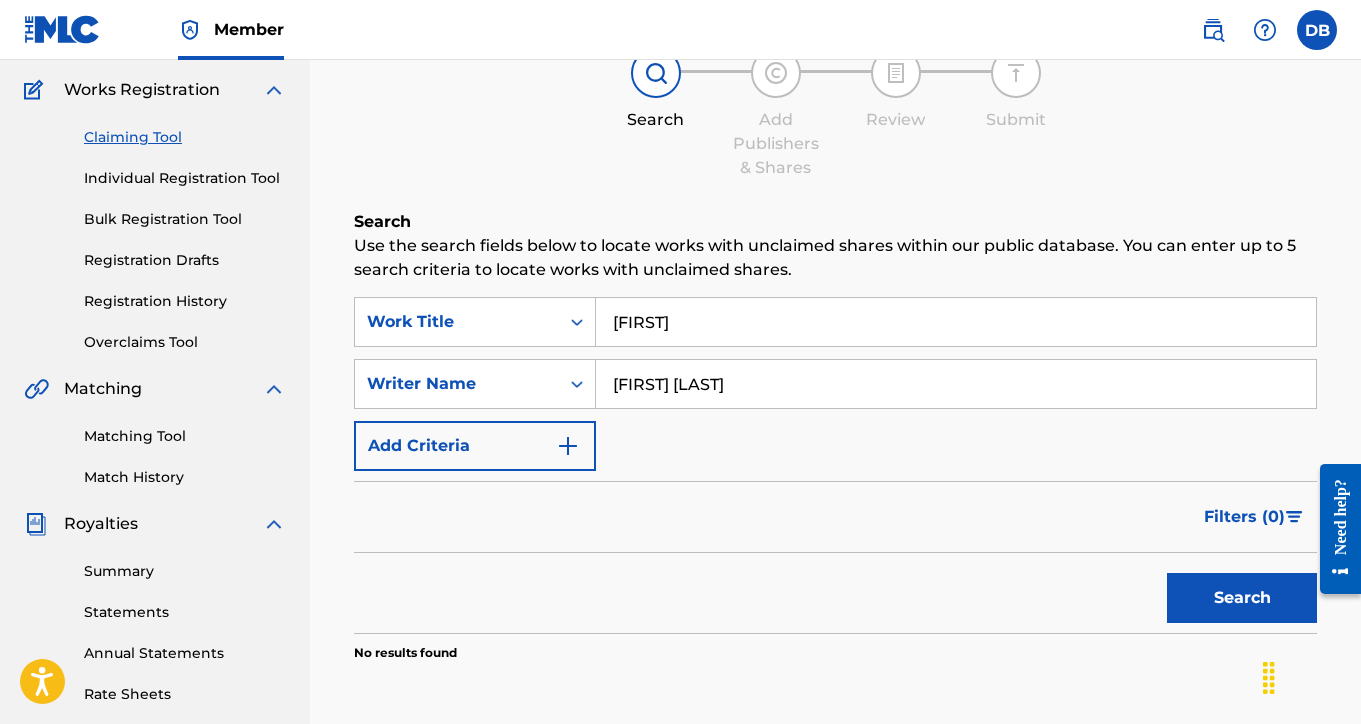 click at bounding box center (568, 446) 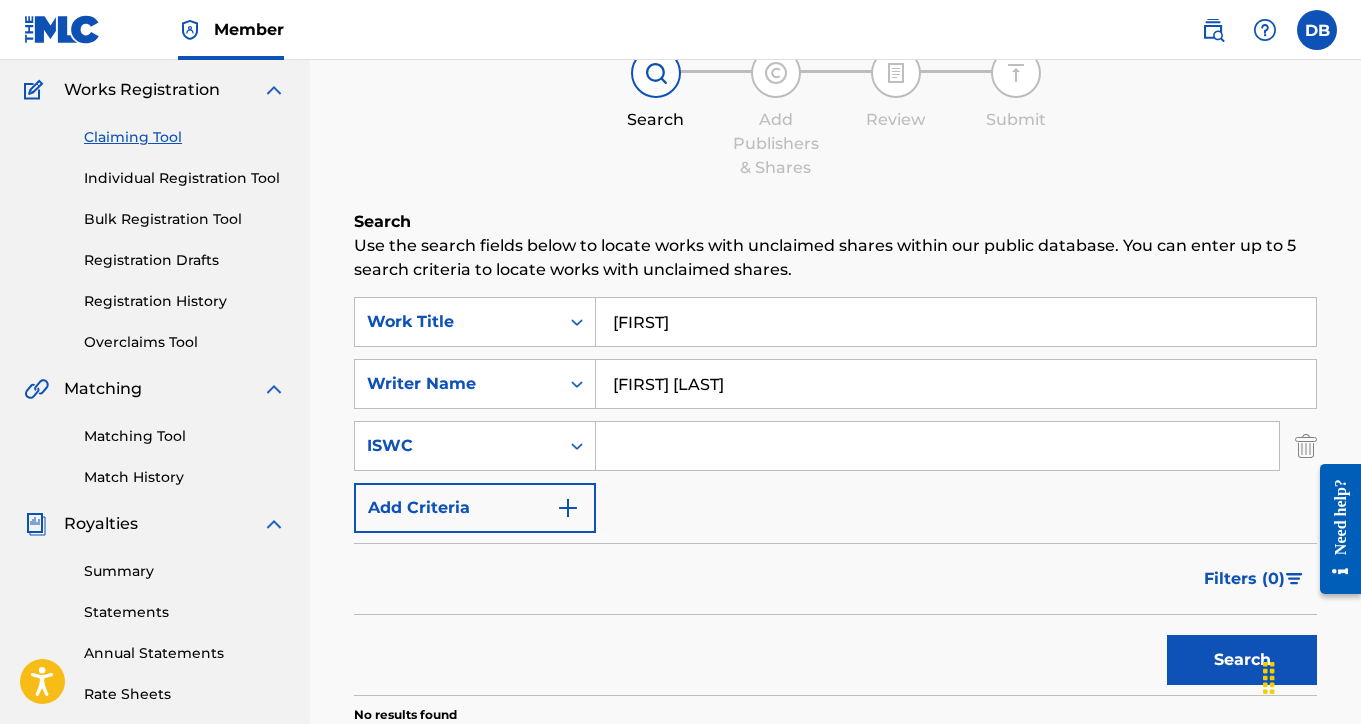 click at bounding box center (568, 508) 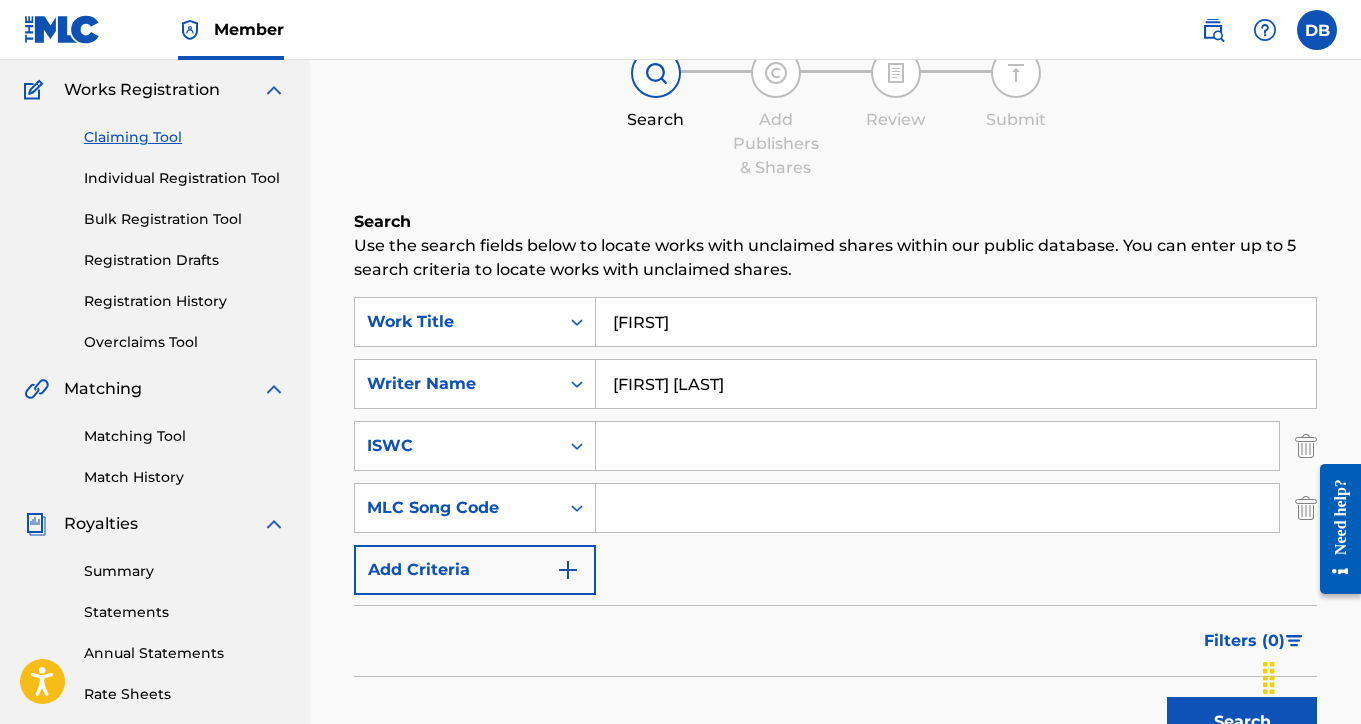 click on "[FIRST]" at bounding box center [956, 322] 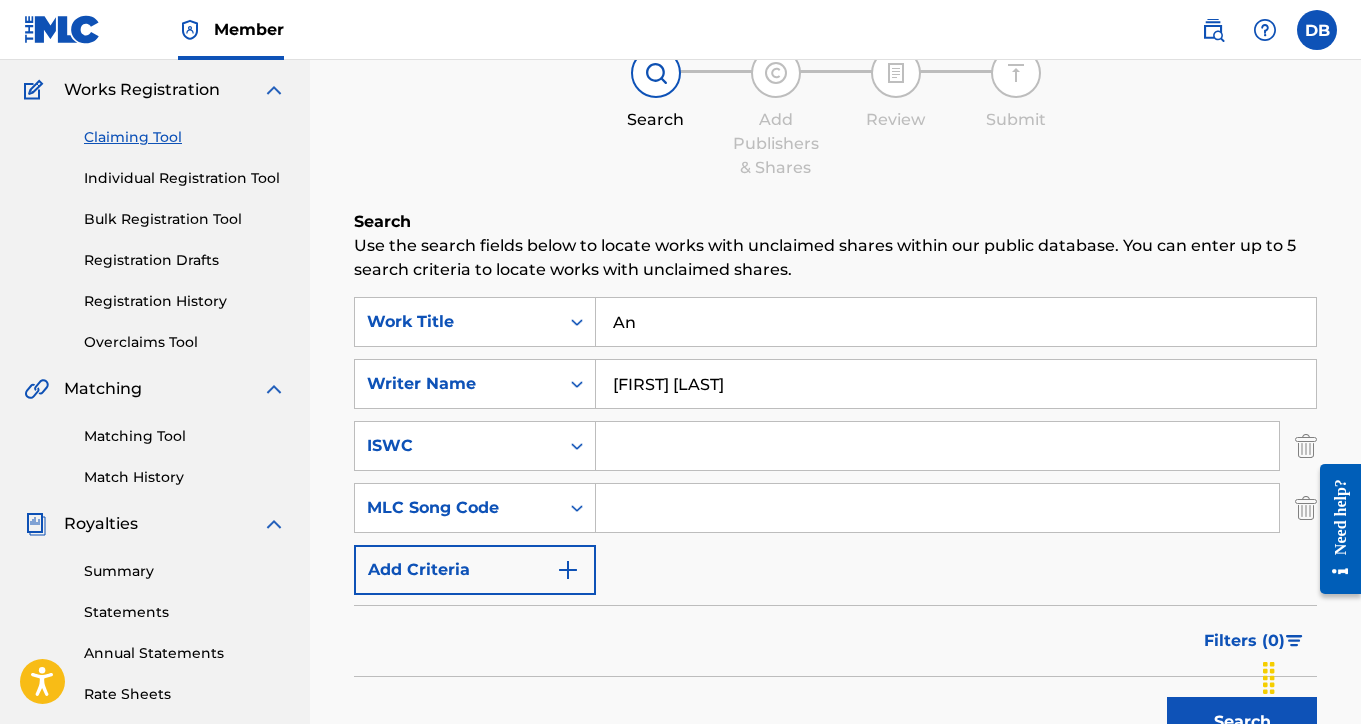 type on "A" 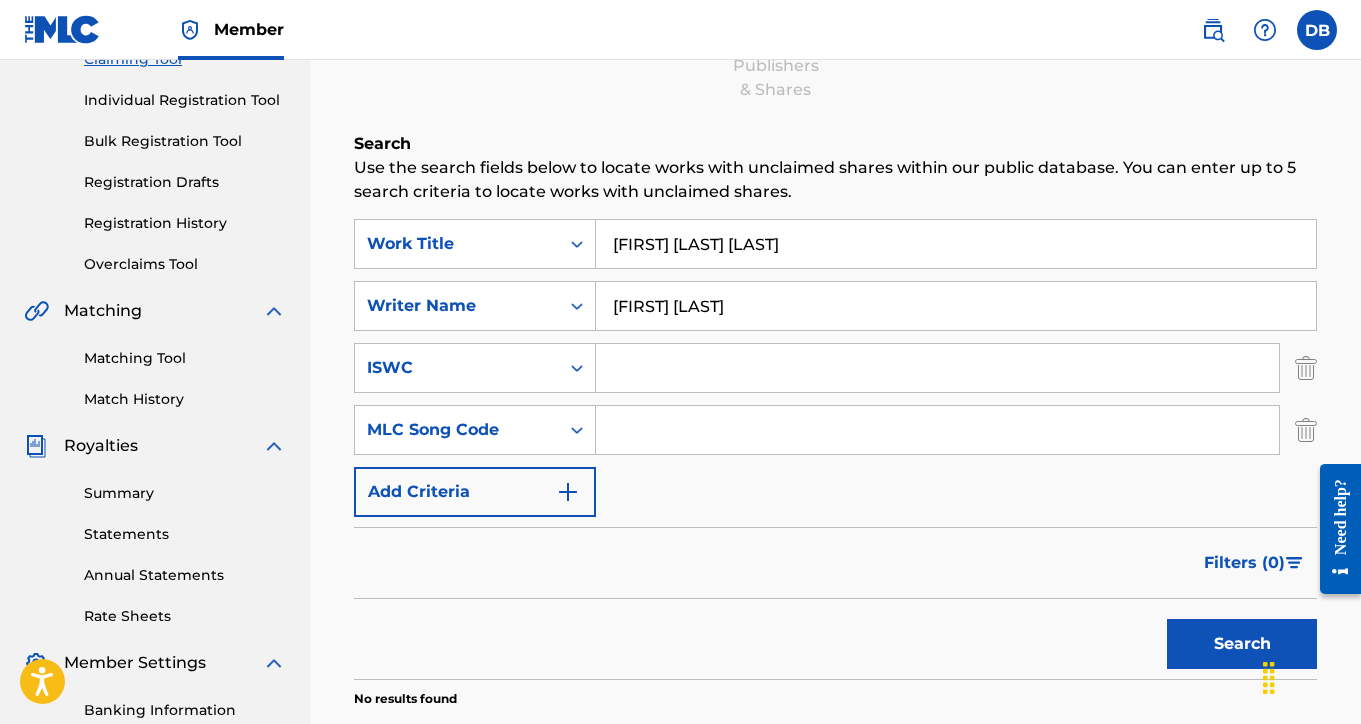 scroll, scrollTop: 288, scrollLeft: 0, axis: vertical 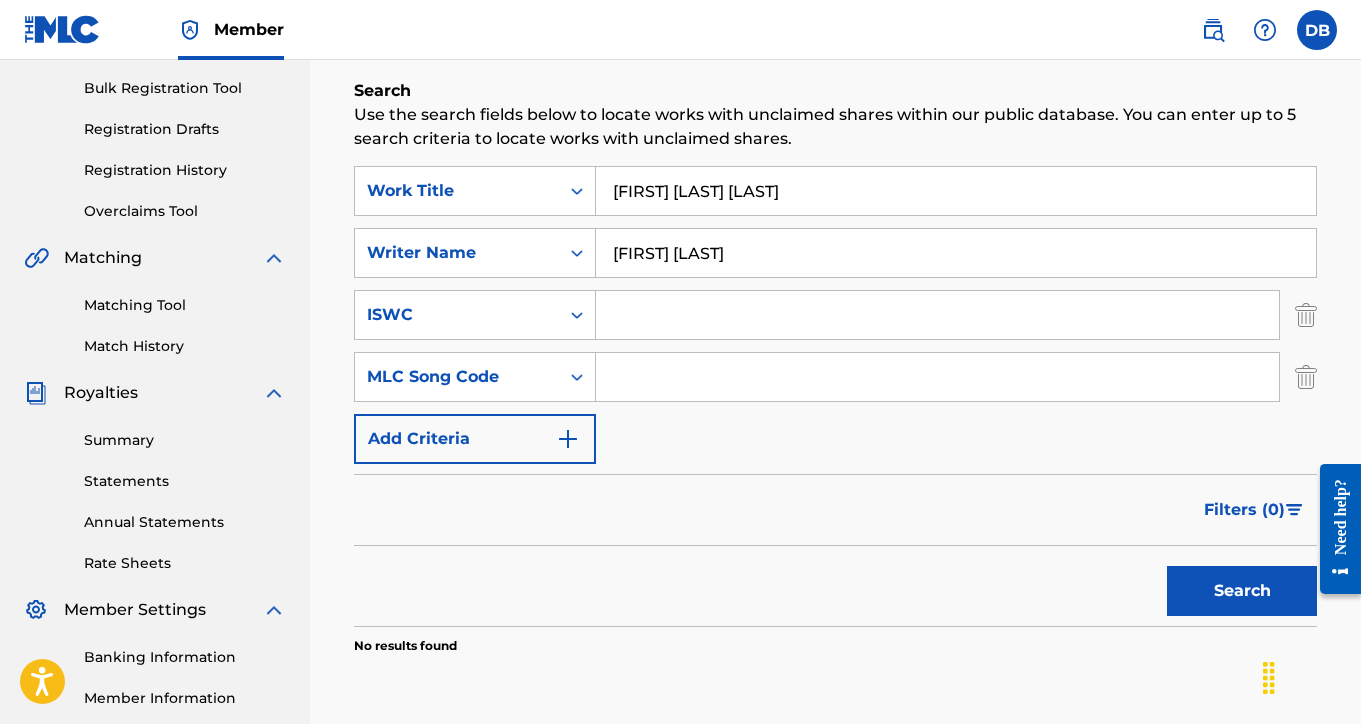 click on "Search" at bounding box center (1242, 591) 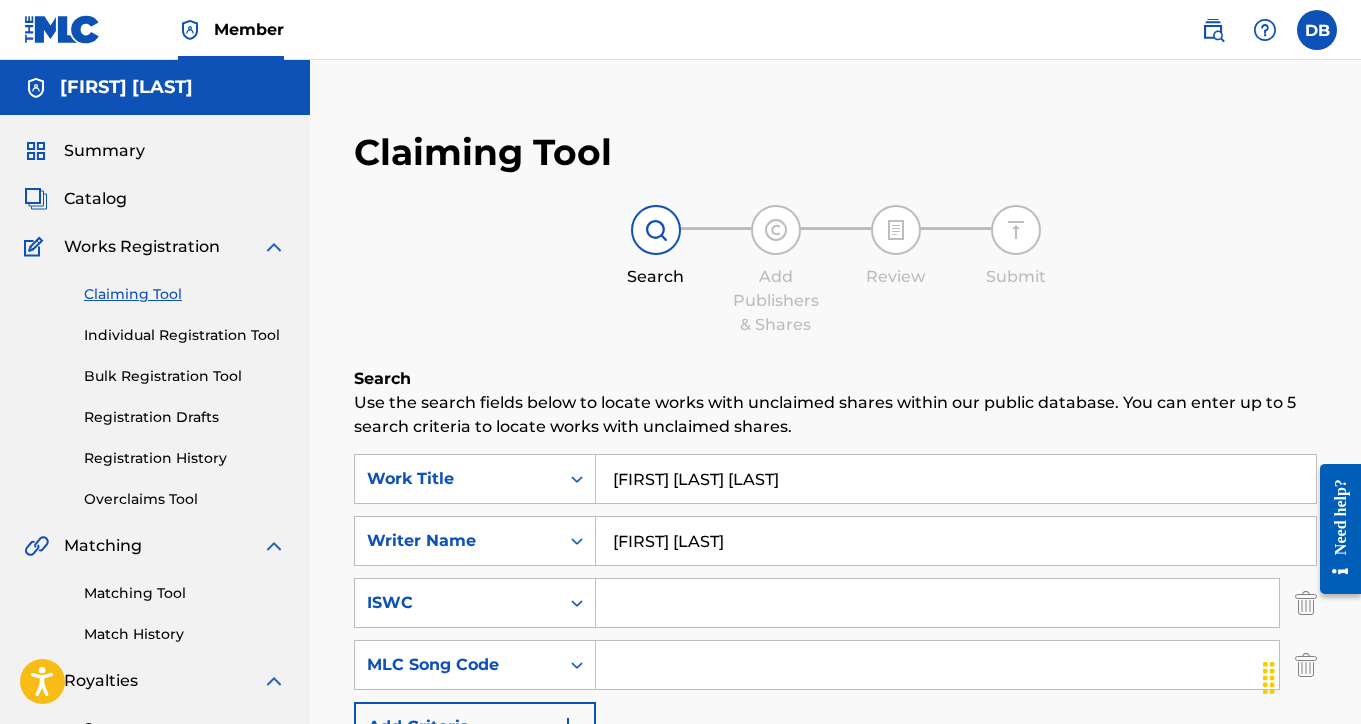scroll, scrollTop: 0, scrollLeft: 0, axis: both 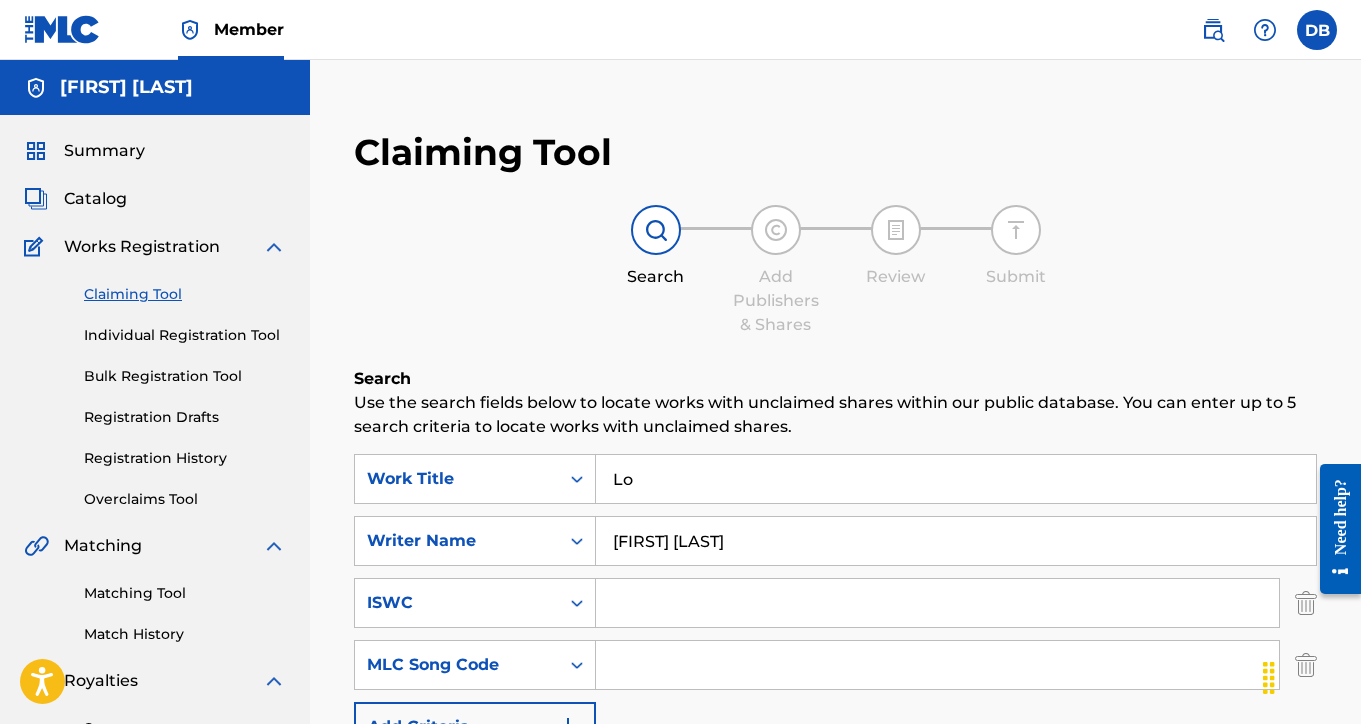 type on "L" 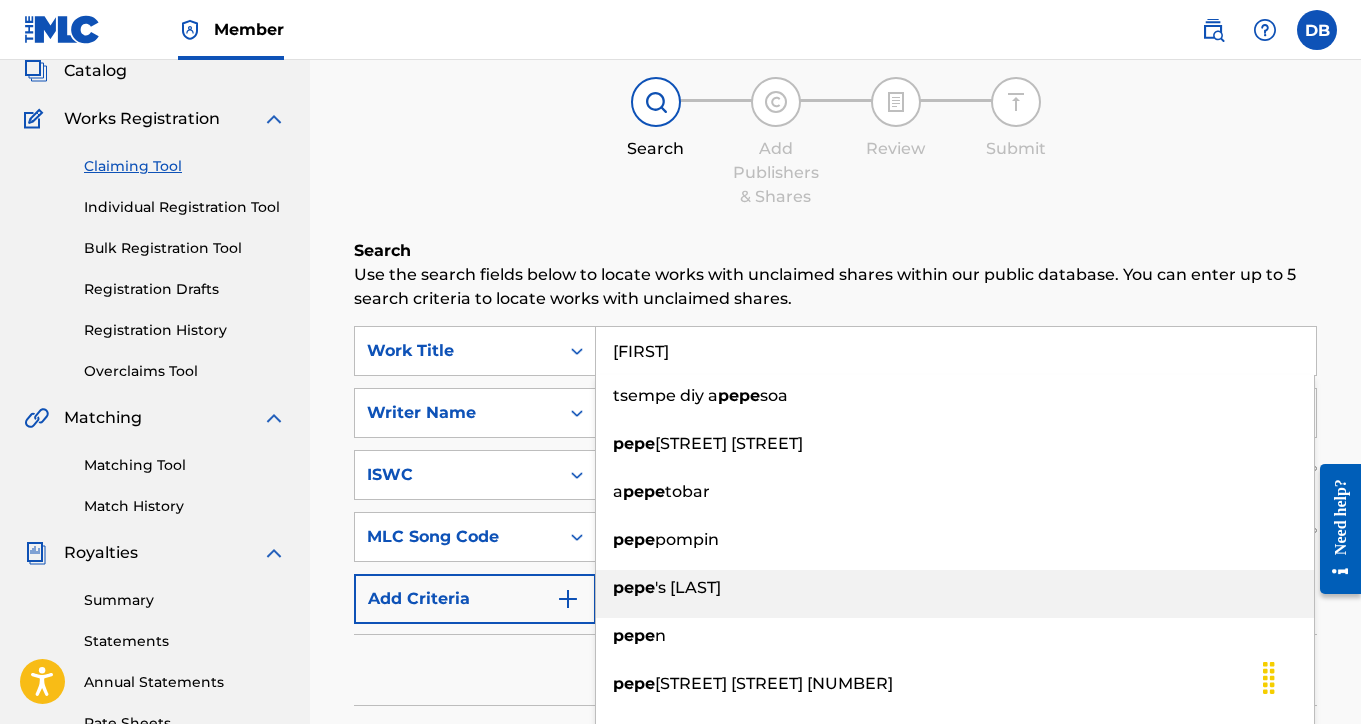 scroll, scrollTop: 151, scrollLeft: 0, axis: vertical 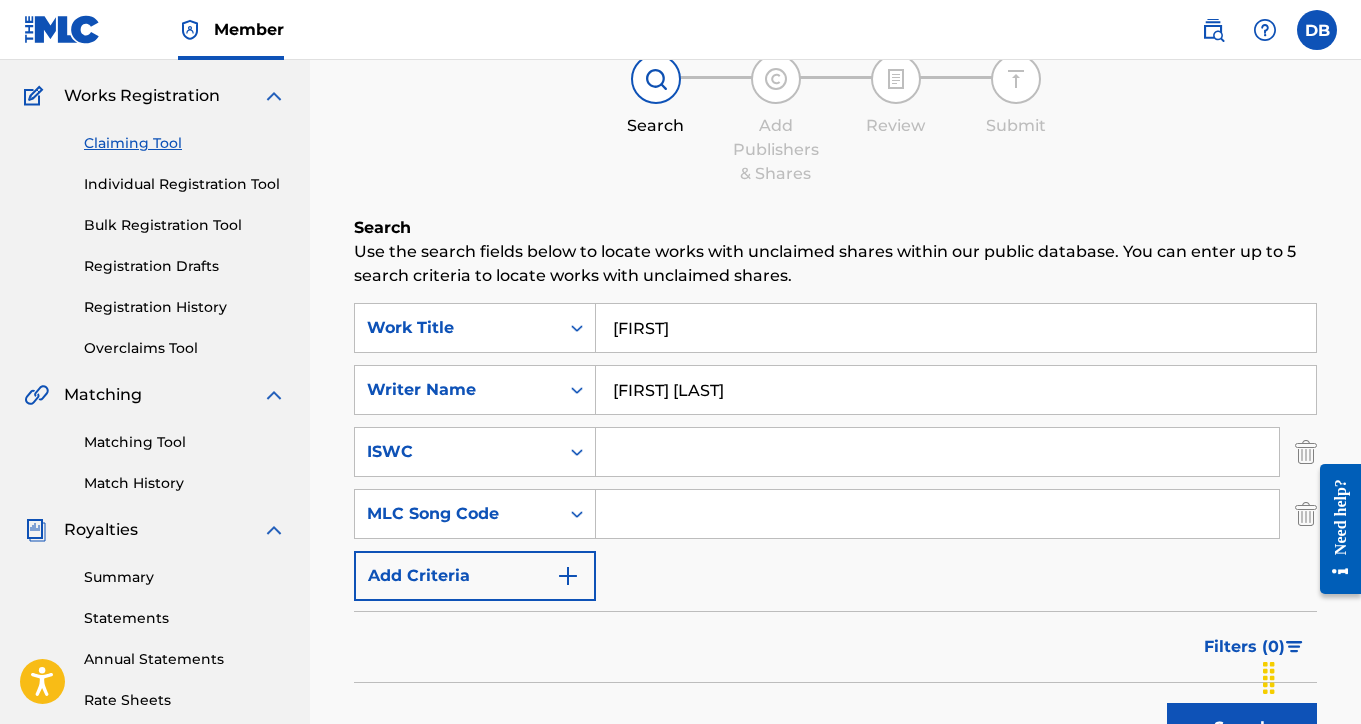click on "Filters ( 0 )" at bounding box center (835, 647) 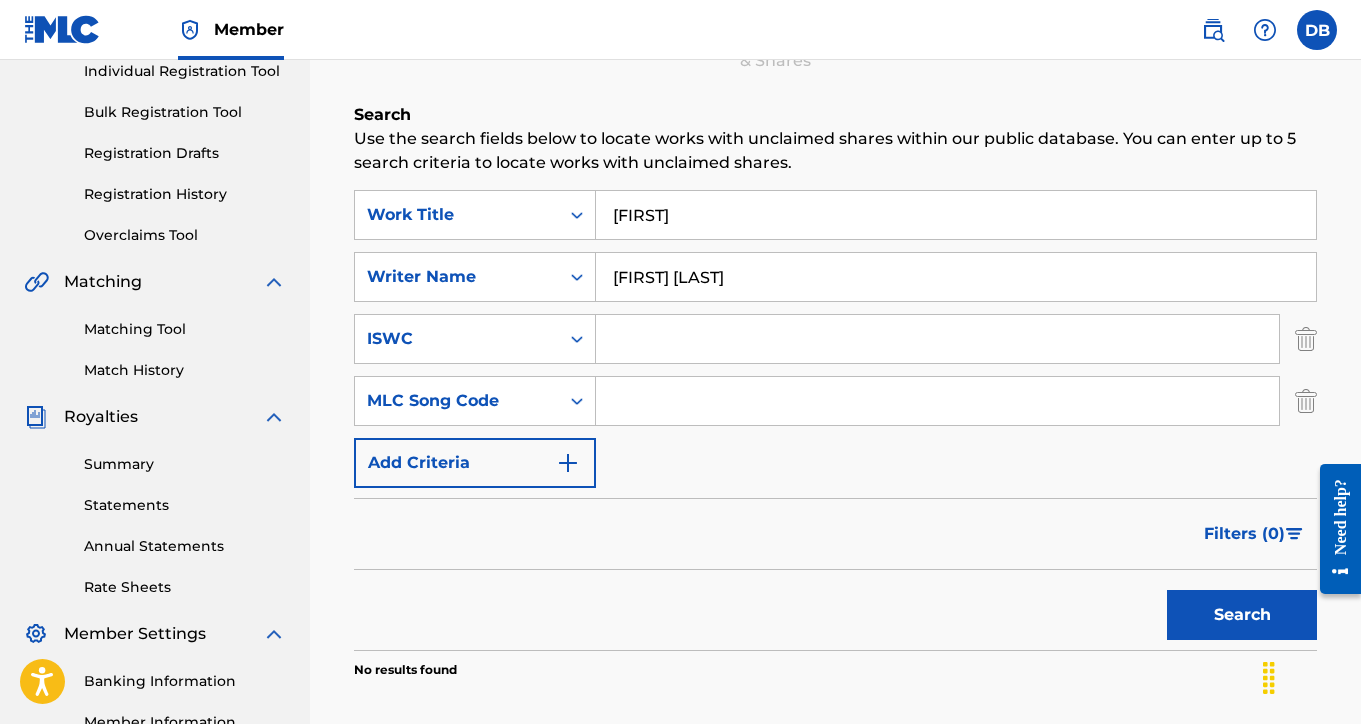 scroll, scrollTop: 268, scrollLeft: 0, axis: vertical 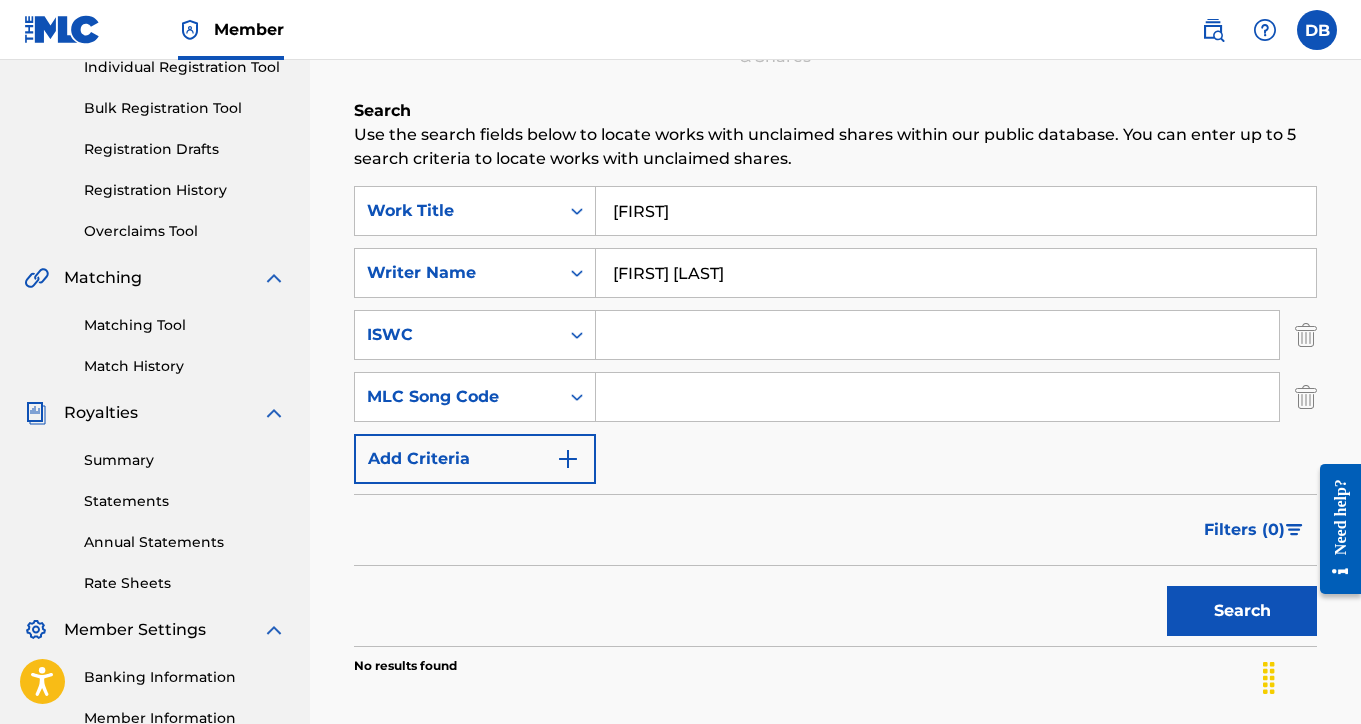 click on "Search" at bounding box center (1242, 611) 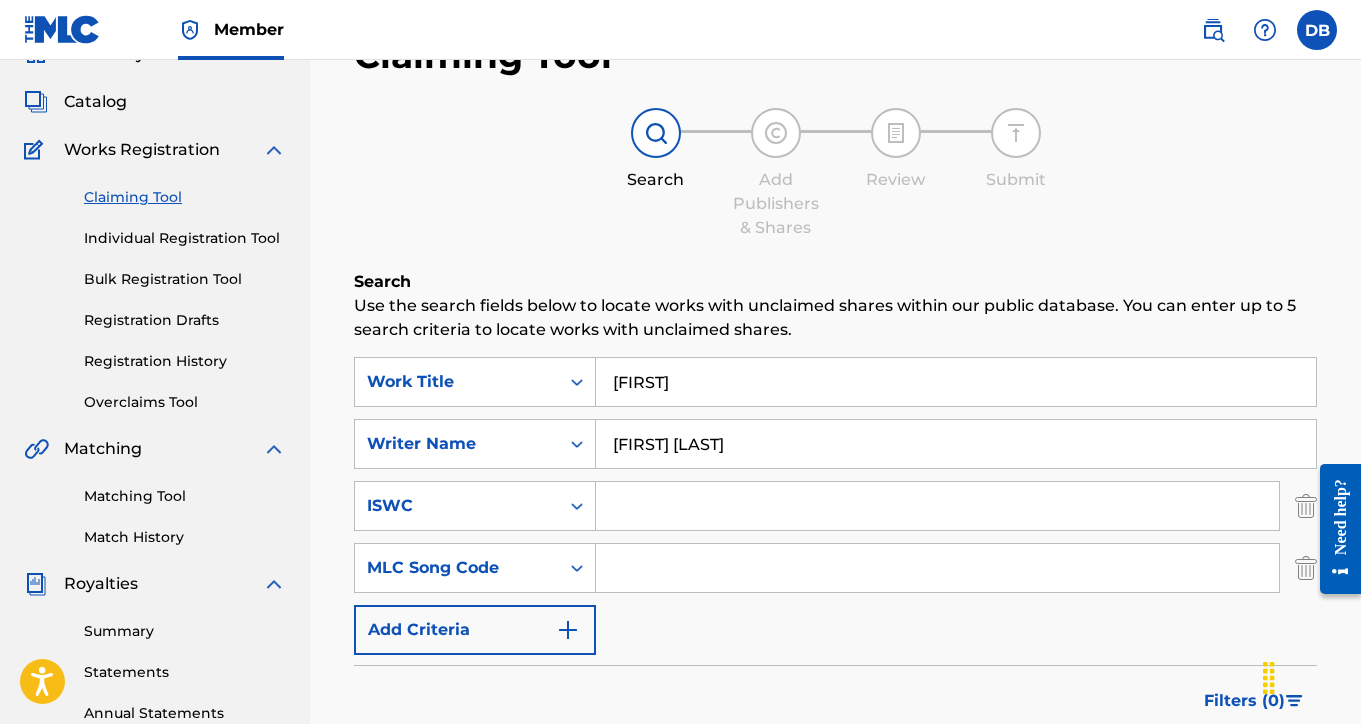 scroll, scrollTop: 4, scrollLeft: 0, axis: vertical 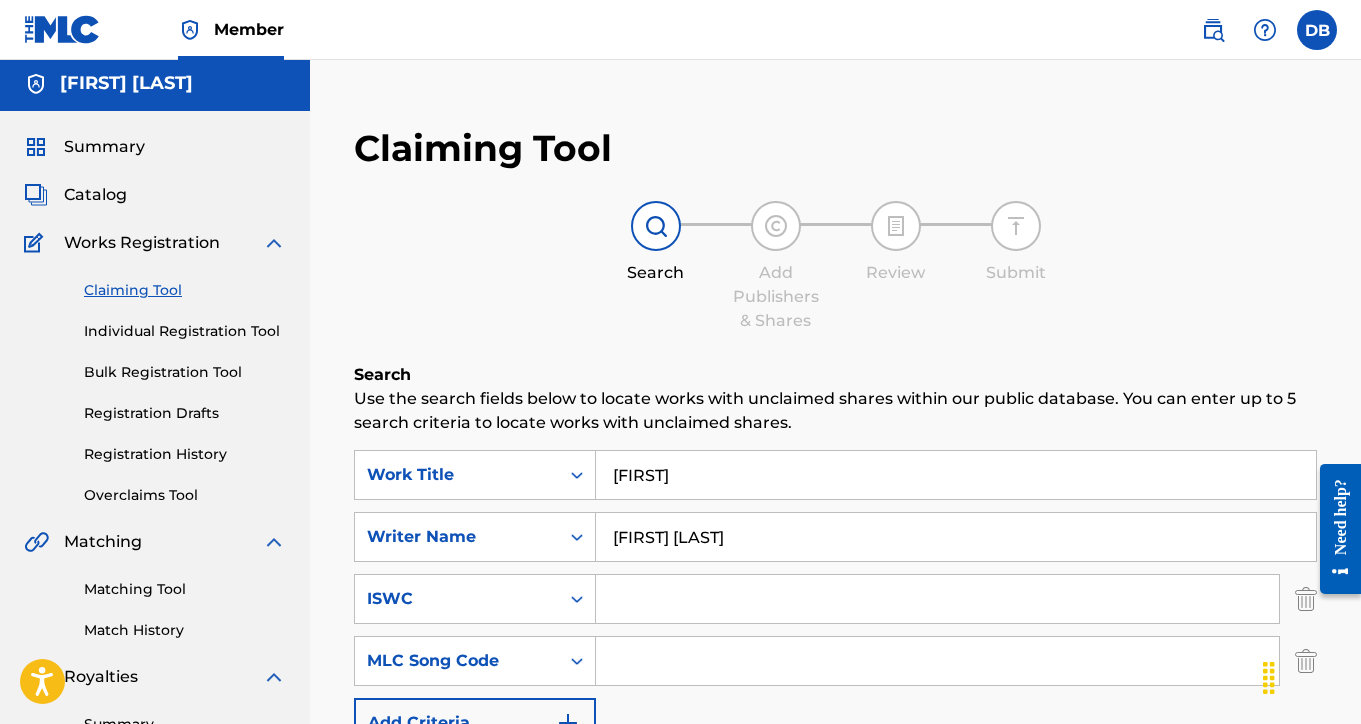 click on "[FIRST]" at bounding box center (956, 475) 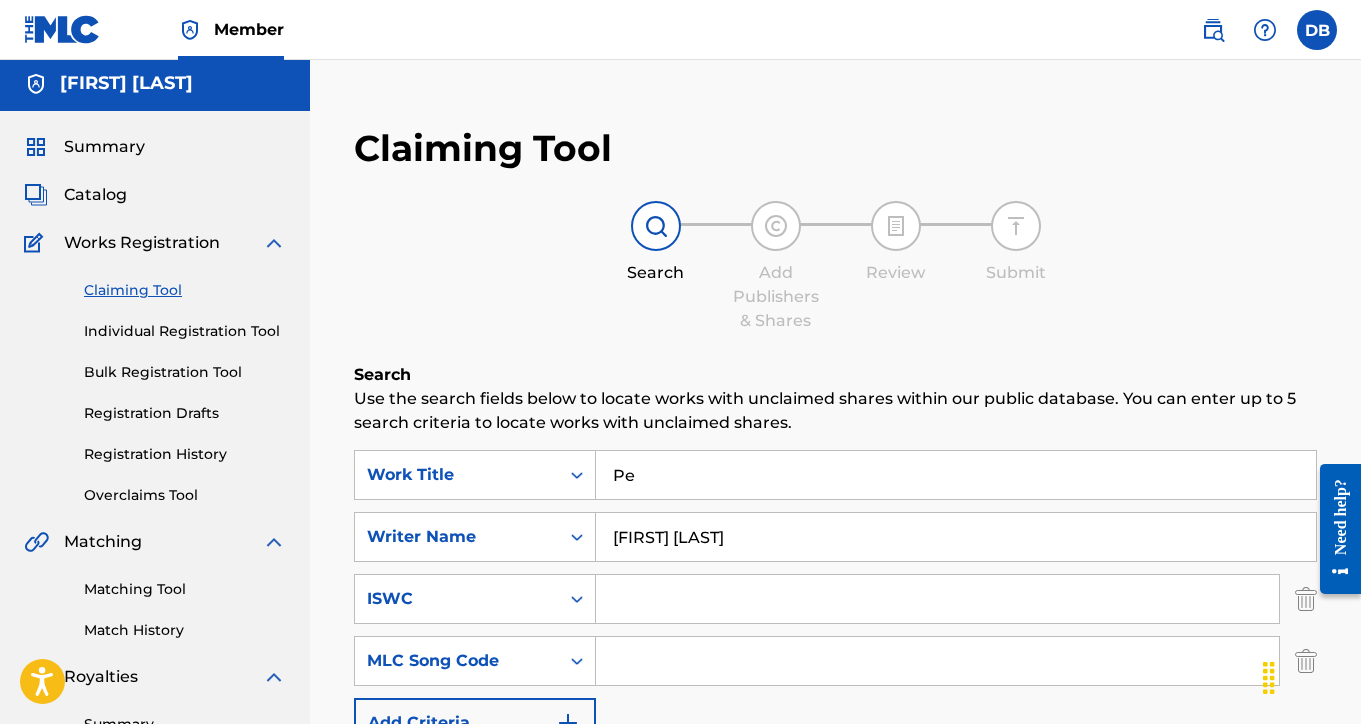 type on "P" 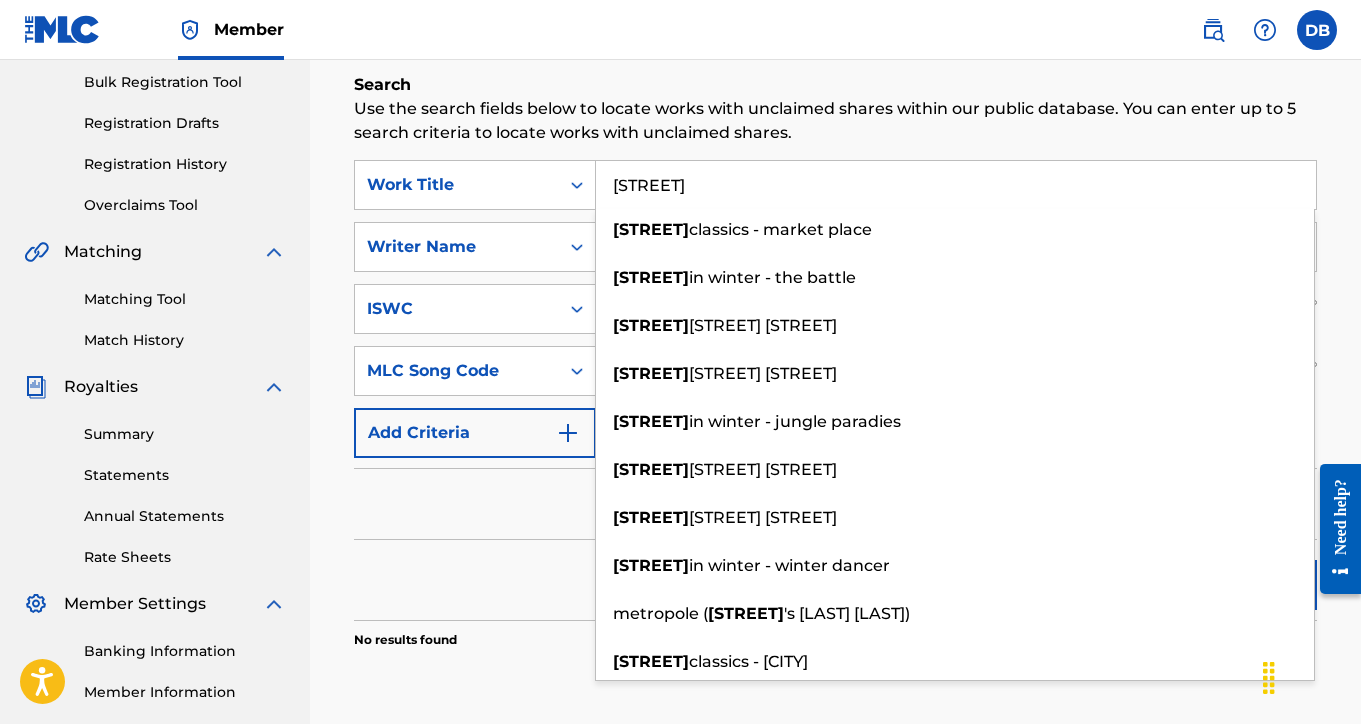 scroll, scrollTop: 303, scrollLeft: 0, axis: vertical 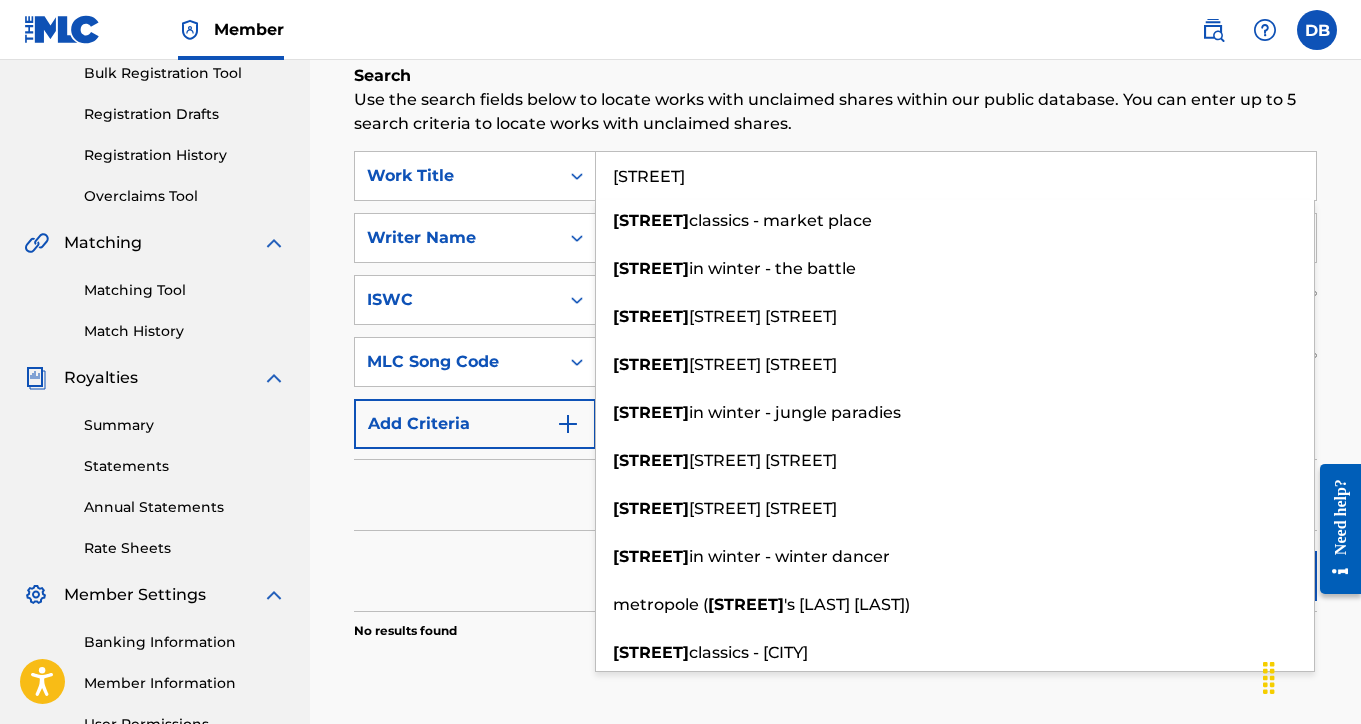 type on "[STREET]" 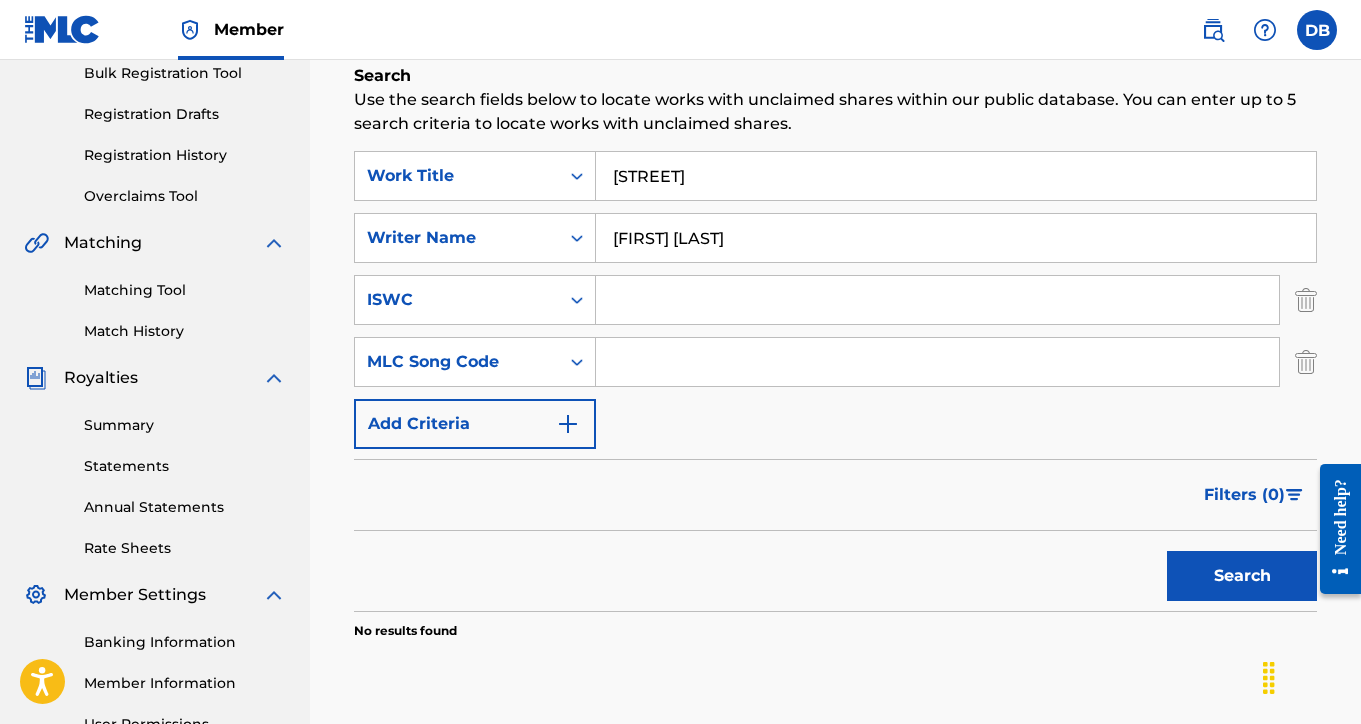 click on "Filters ( 0 )" at bounding box center (835, 495) 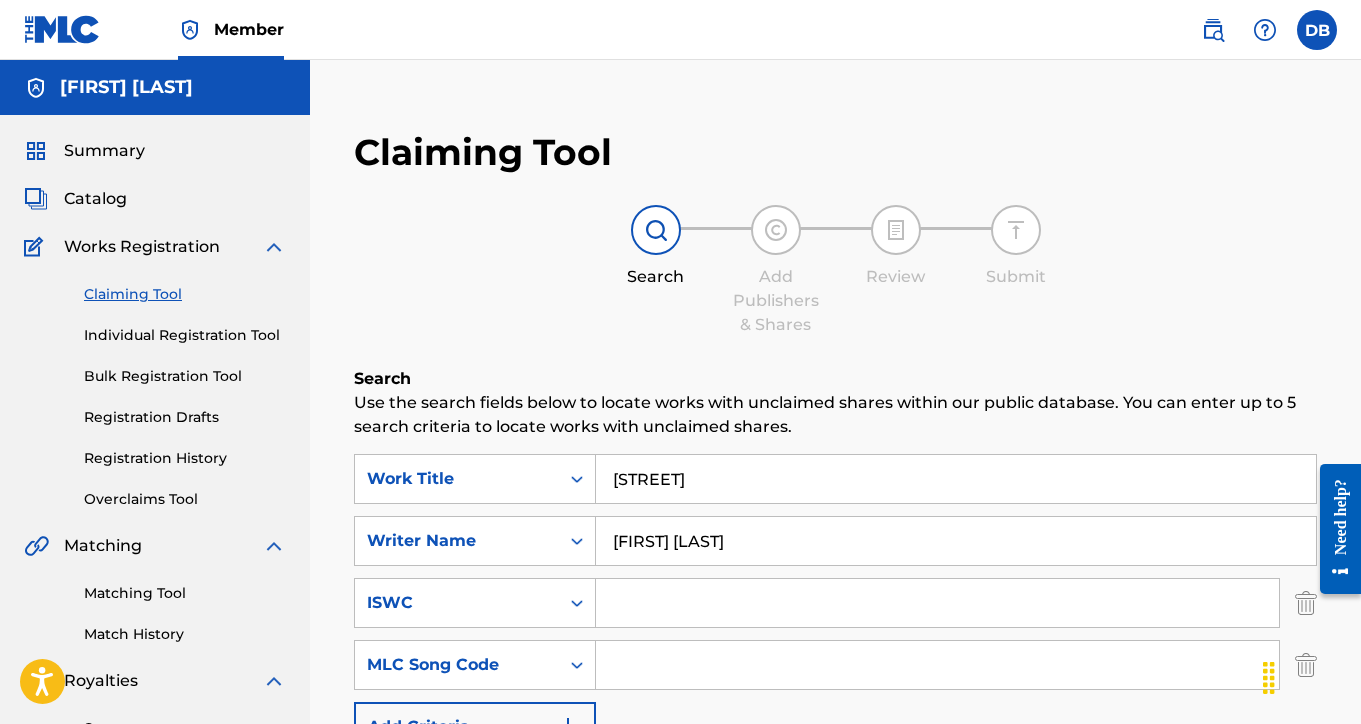 scroll, scrollTop: 0, scrollLeft: 0, axis: both 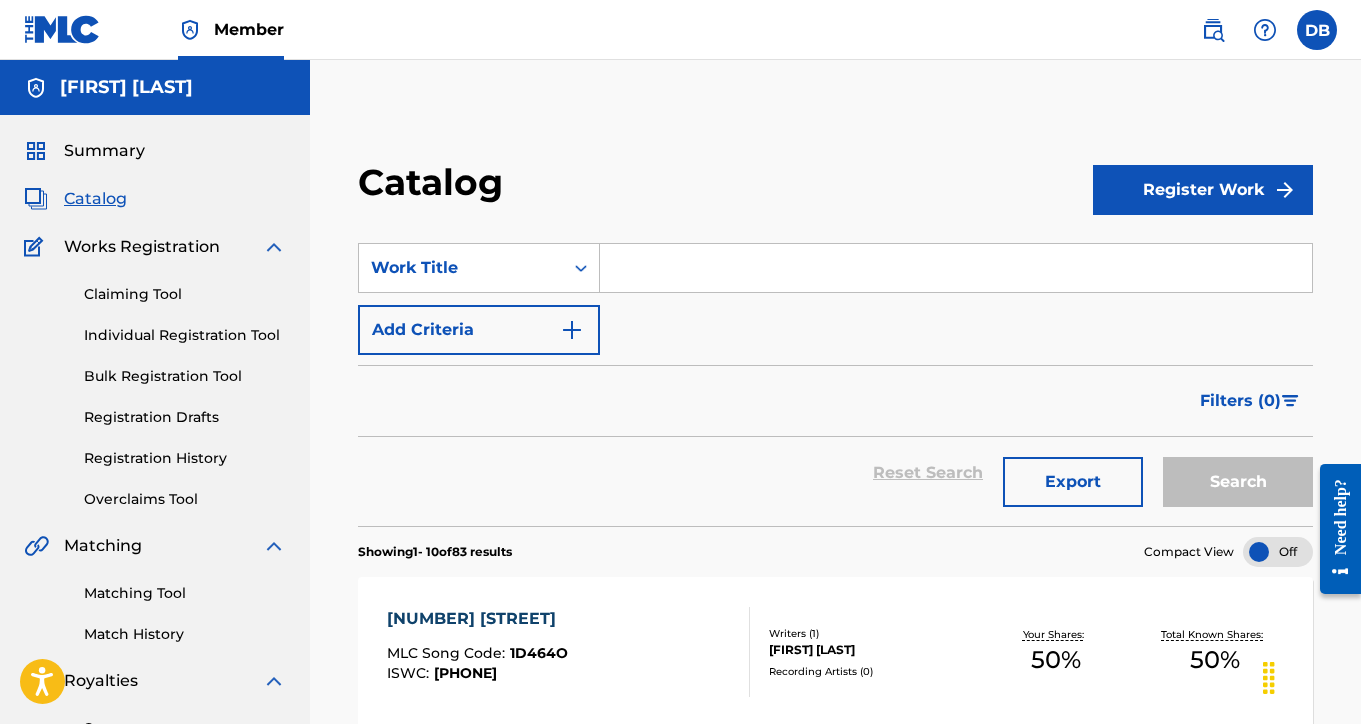 click on "Matching Tool" at bounding box center [185, 593] 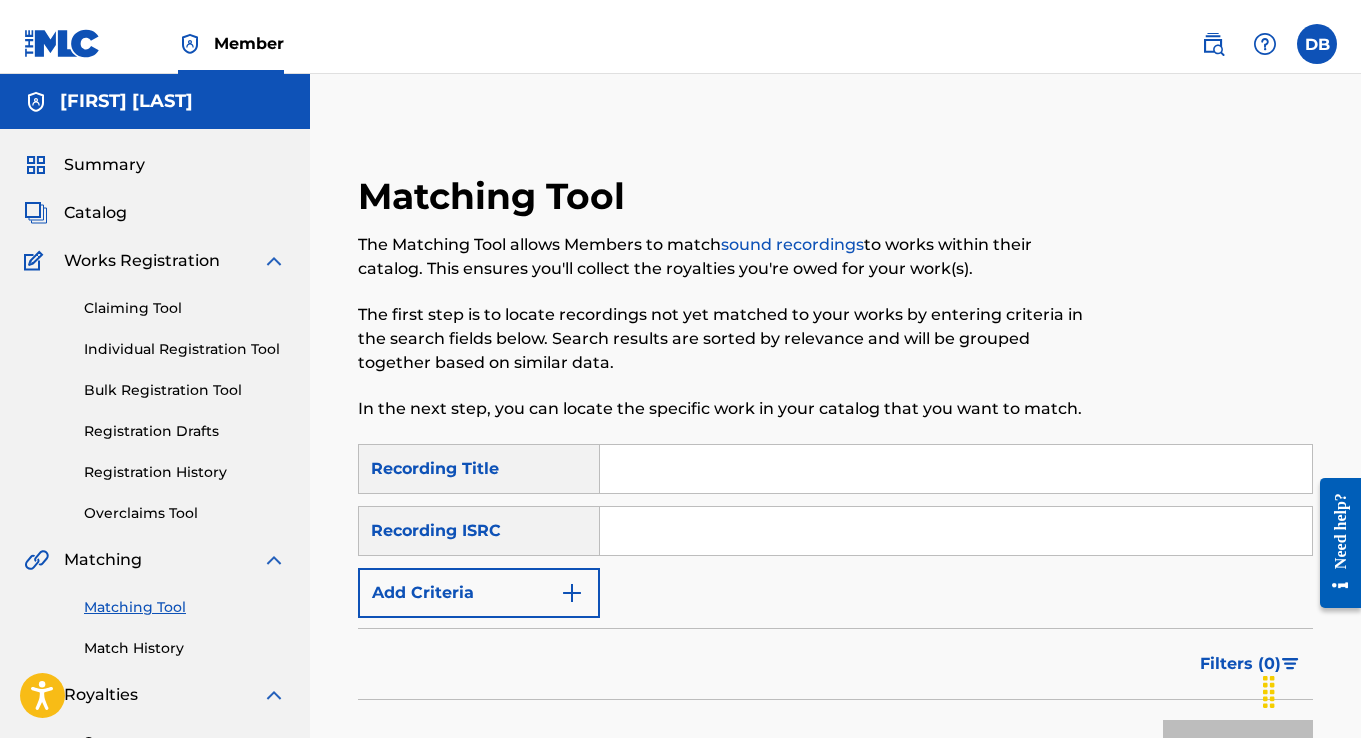 scroll, scrollTop: 0, scrollLeft: 0, axis: both 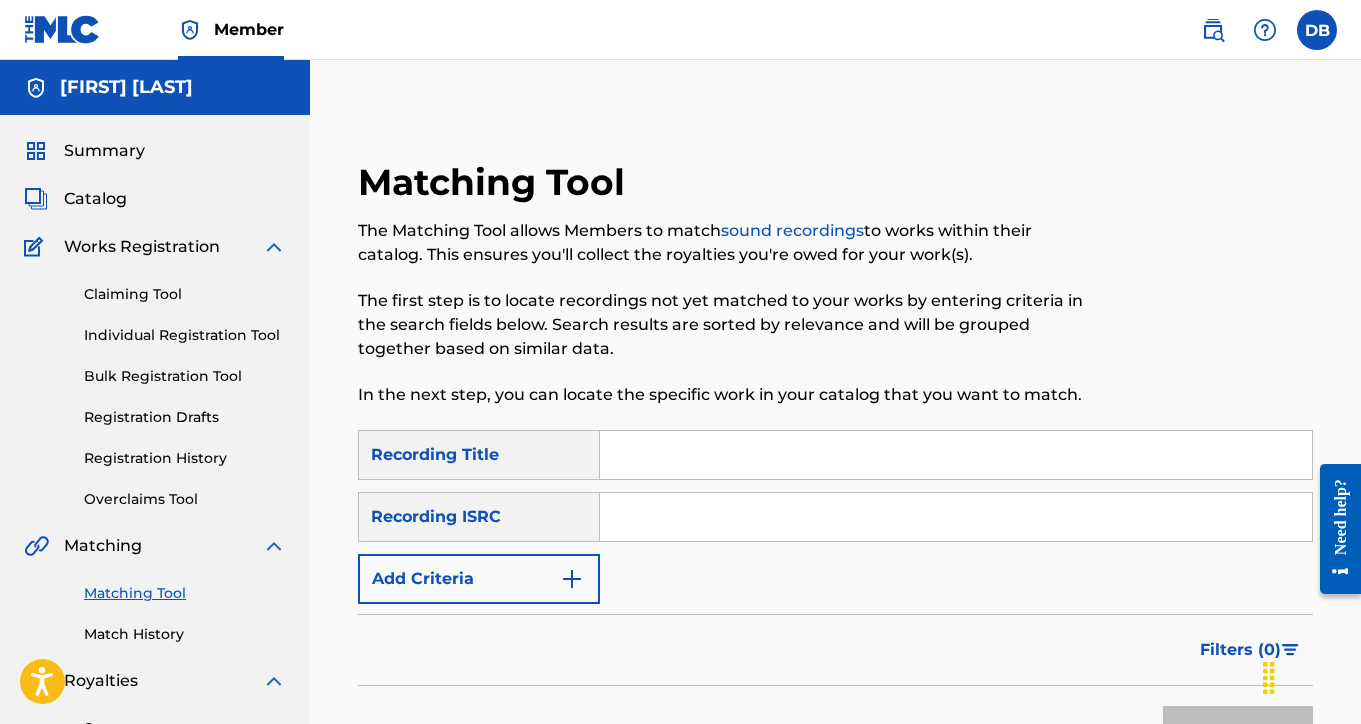 click at bounding box center [1317, 30] 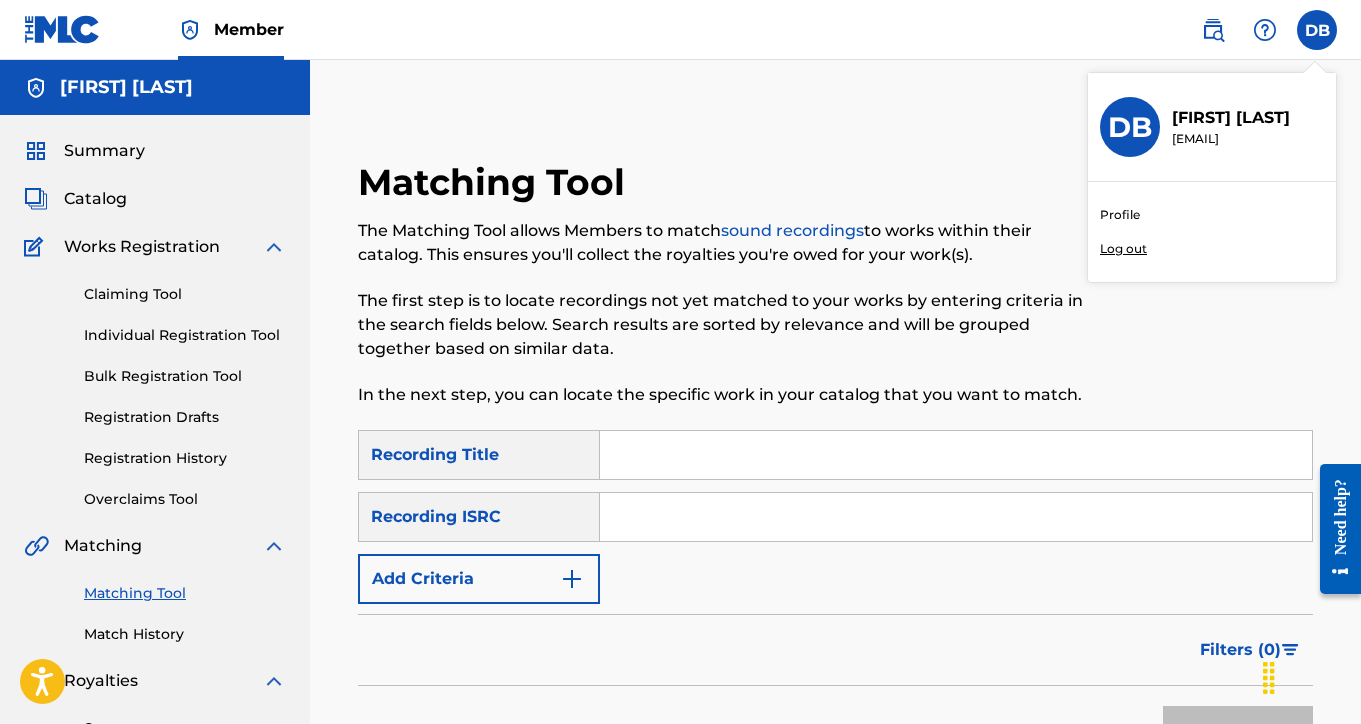 click on "Log out" at bounding box center (1123, 249) 